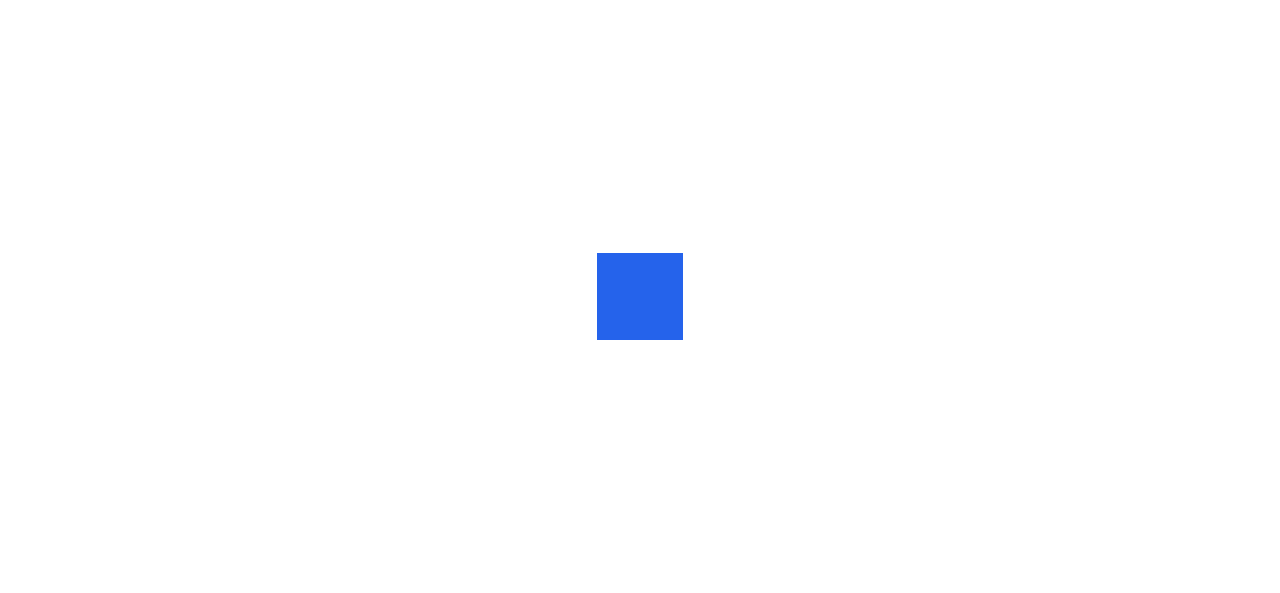 click at bounding box center (640, 296) 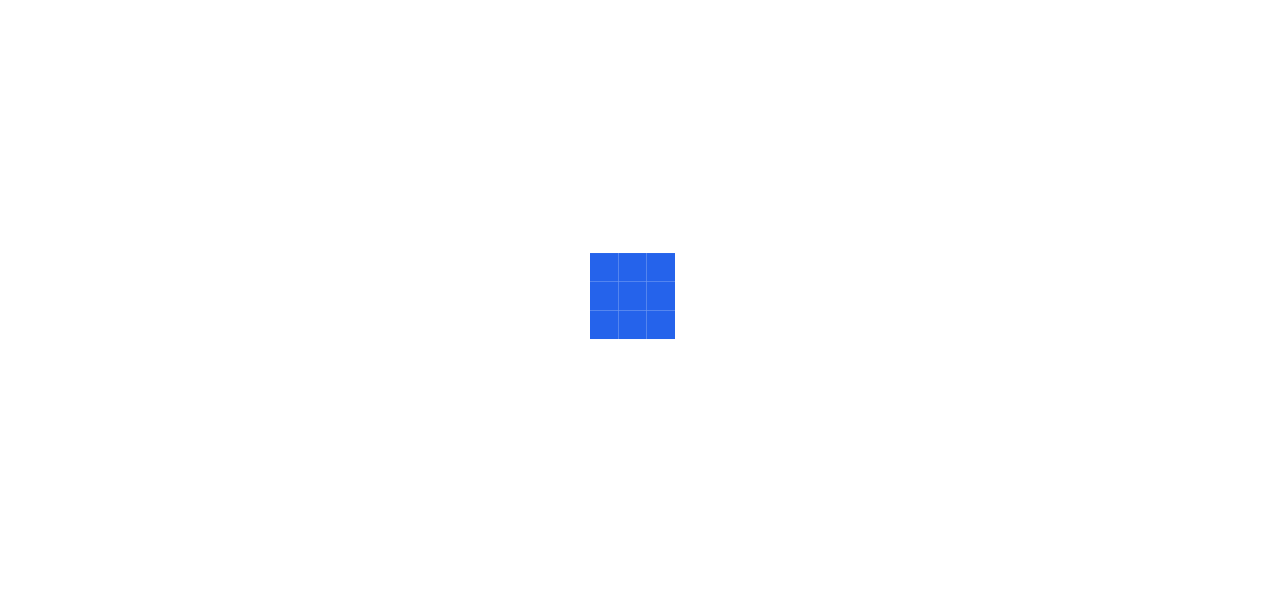 scroll, scrollTop: 0, scrollLeft: 0, axis: both 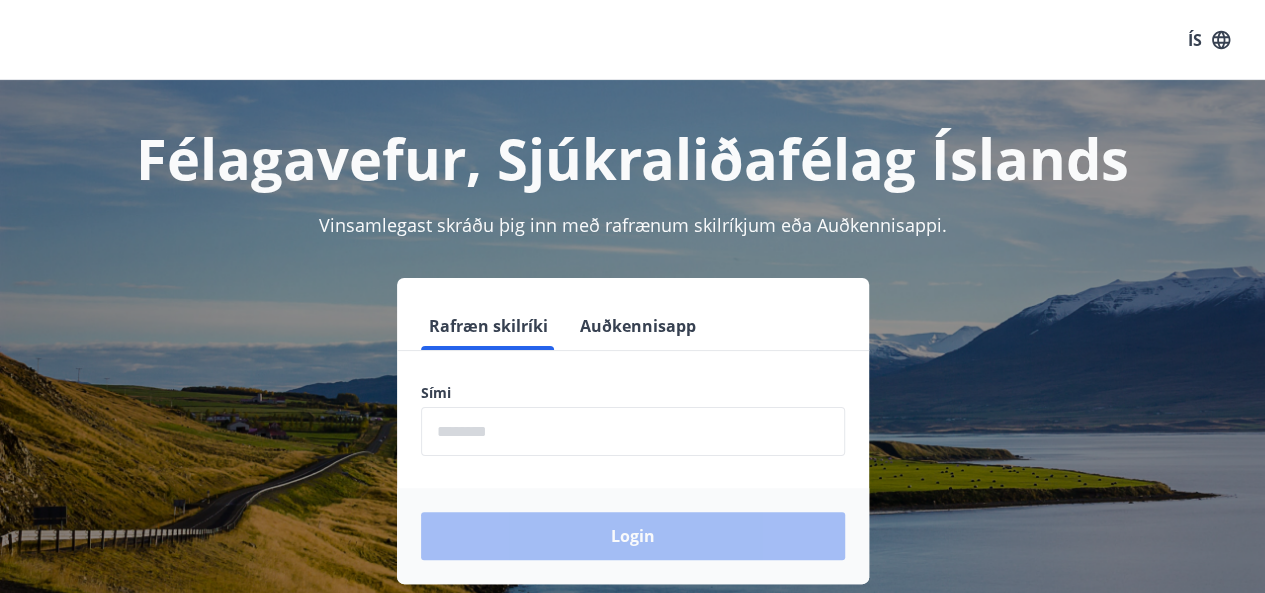 click on "Rafræn skilríki Auðkennisapp Sími ​ Login" at bounding box center (633, 443) 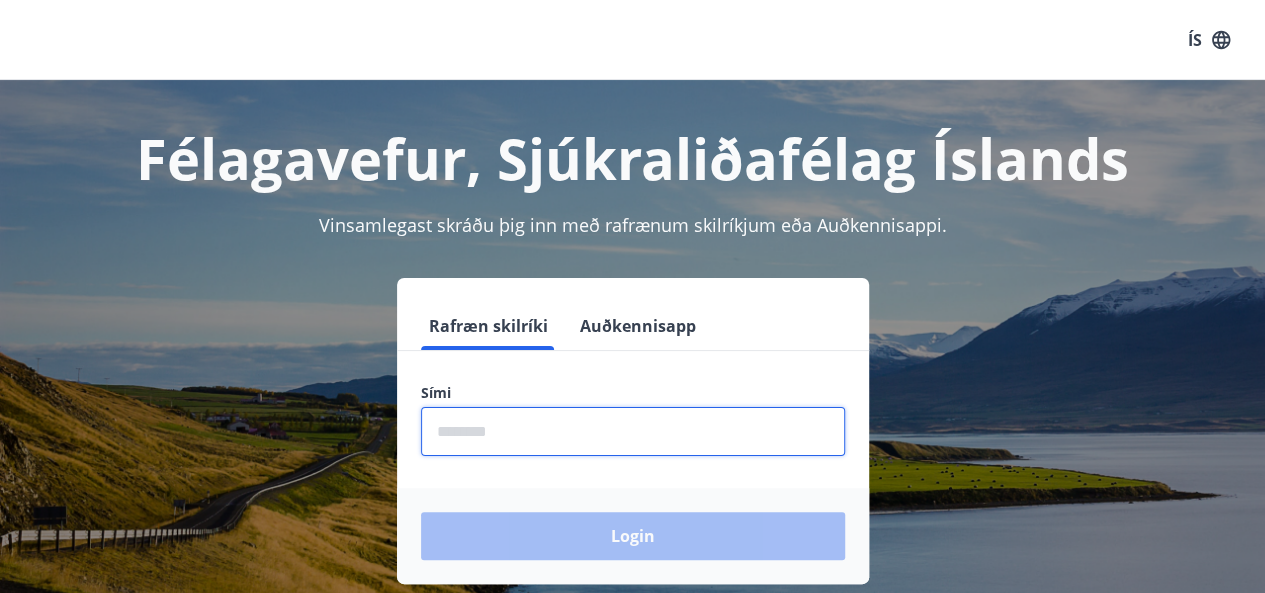 type on "********" 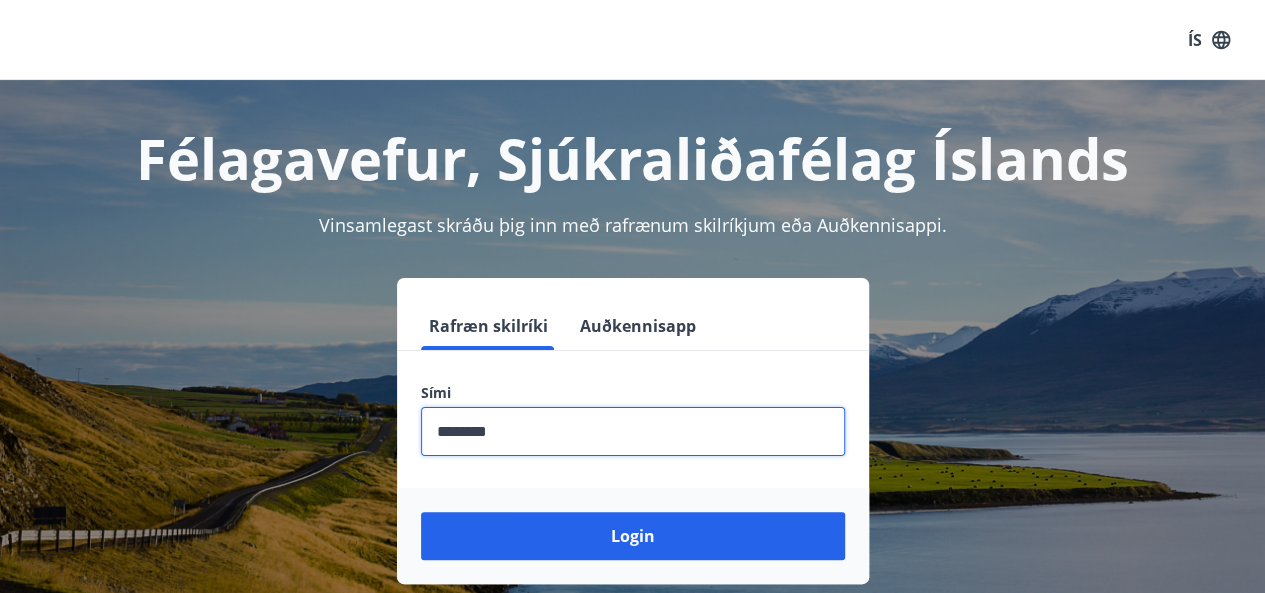click on "Login" at bounding box center [633, 536] 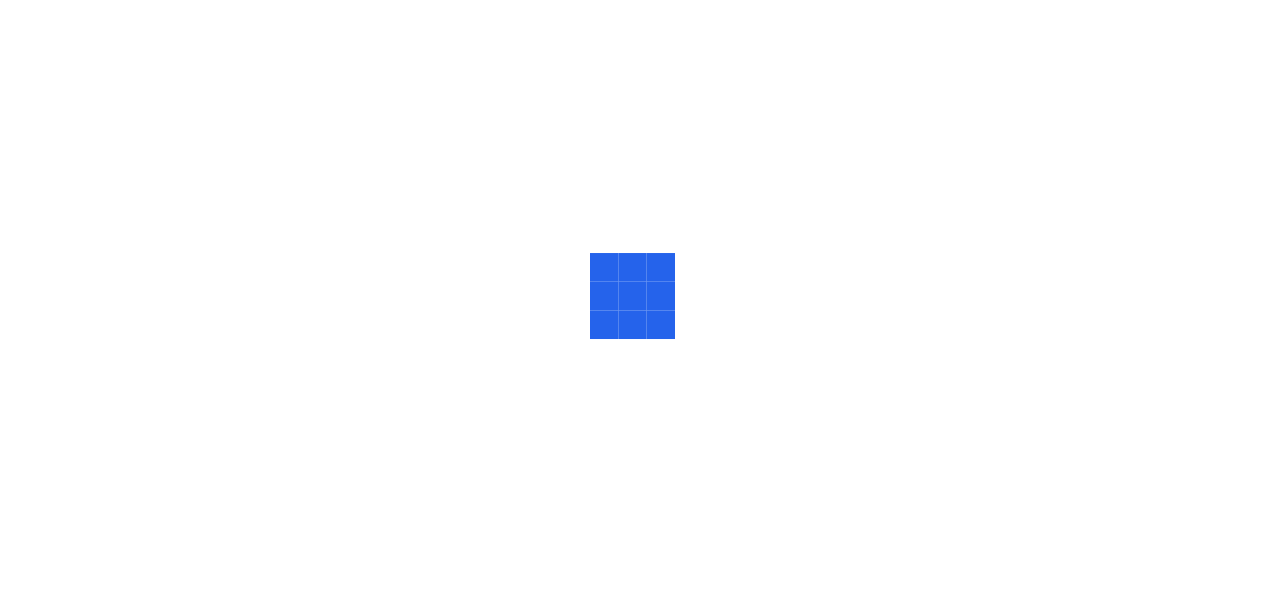 scroll, scrollTop: 0, scrollLeft: 0, axis: both 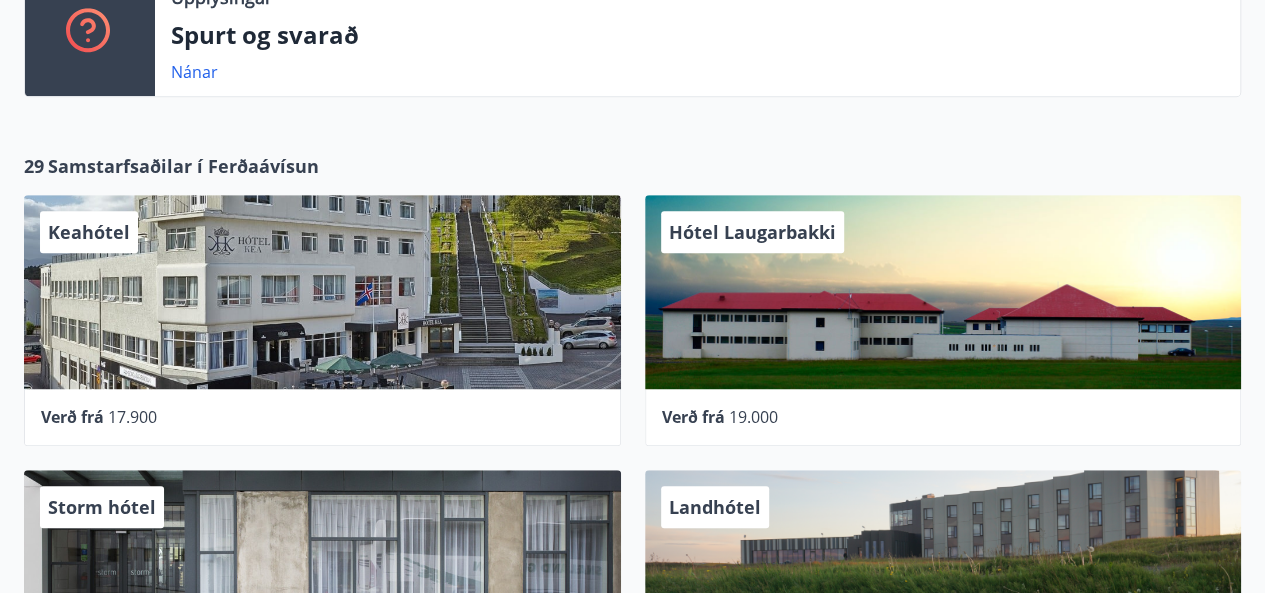 click on "Verð frá" at bounding box center [693, 417] 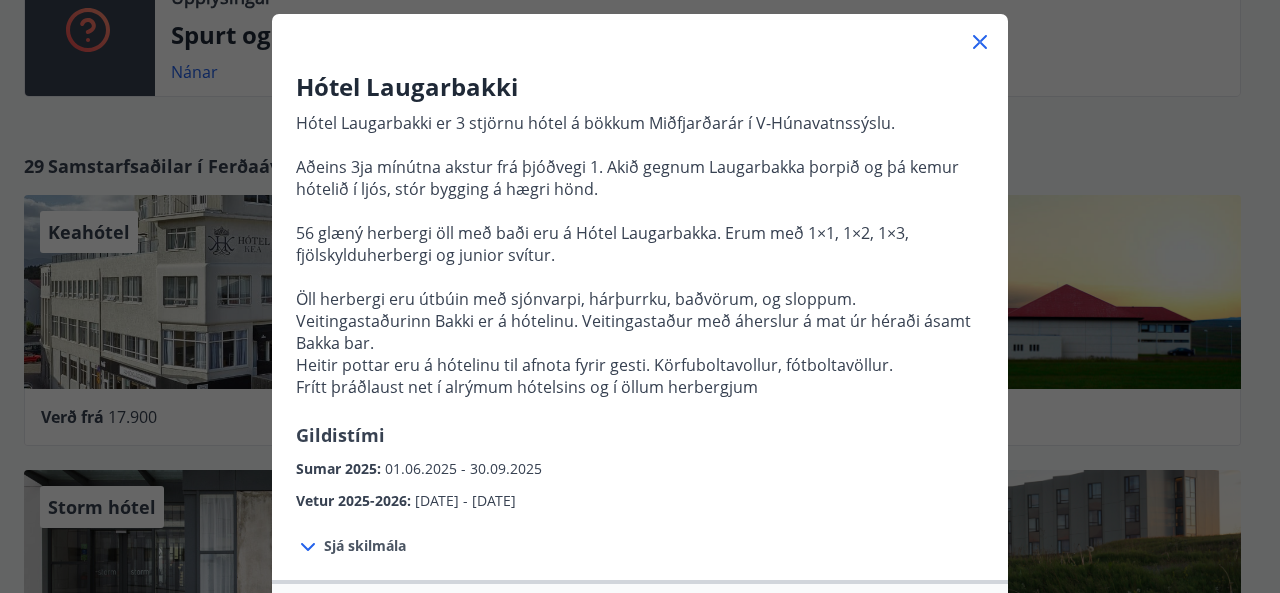 scroll, scrollTop: 54, scrollLeft: 0, axis: vertical 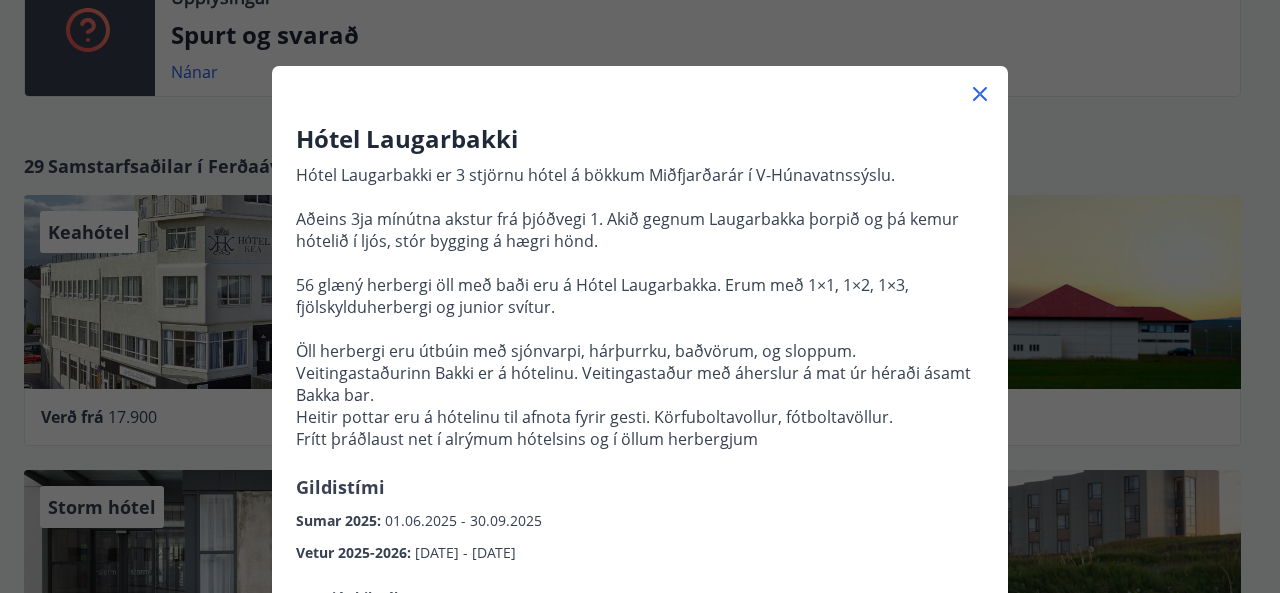 click 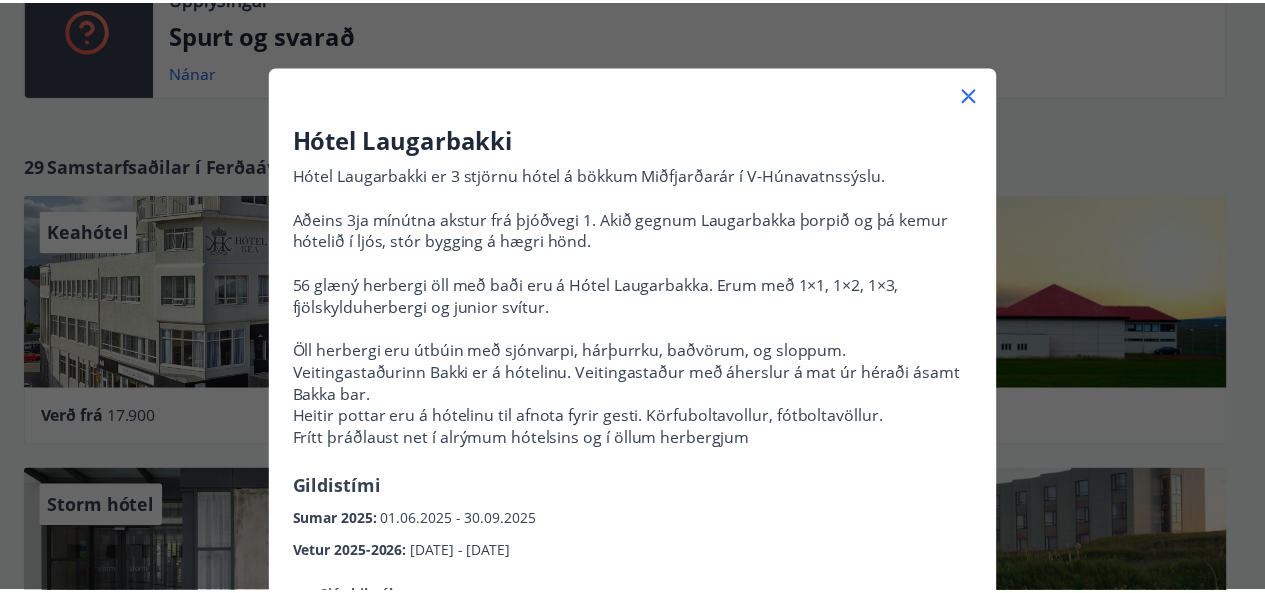 scroll, scrollTop: 0, scrollLeft: 0, axis: both 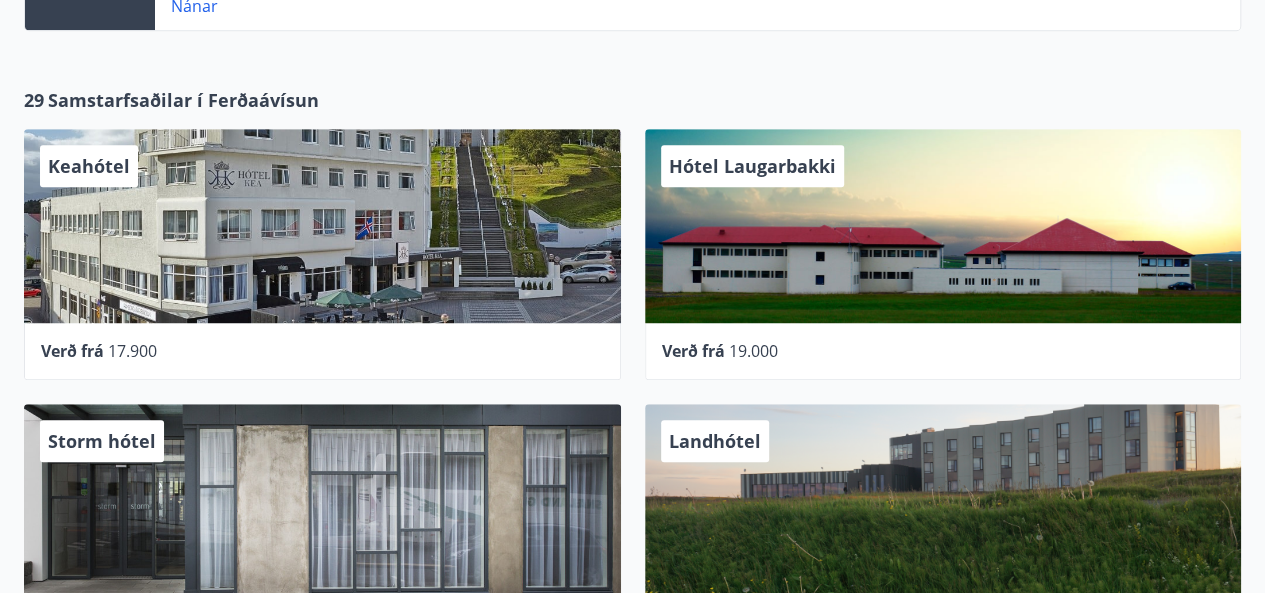 click on "Hótel Laugarbakki" at bounding box center (943, 226) 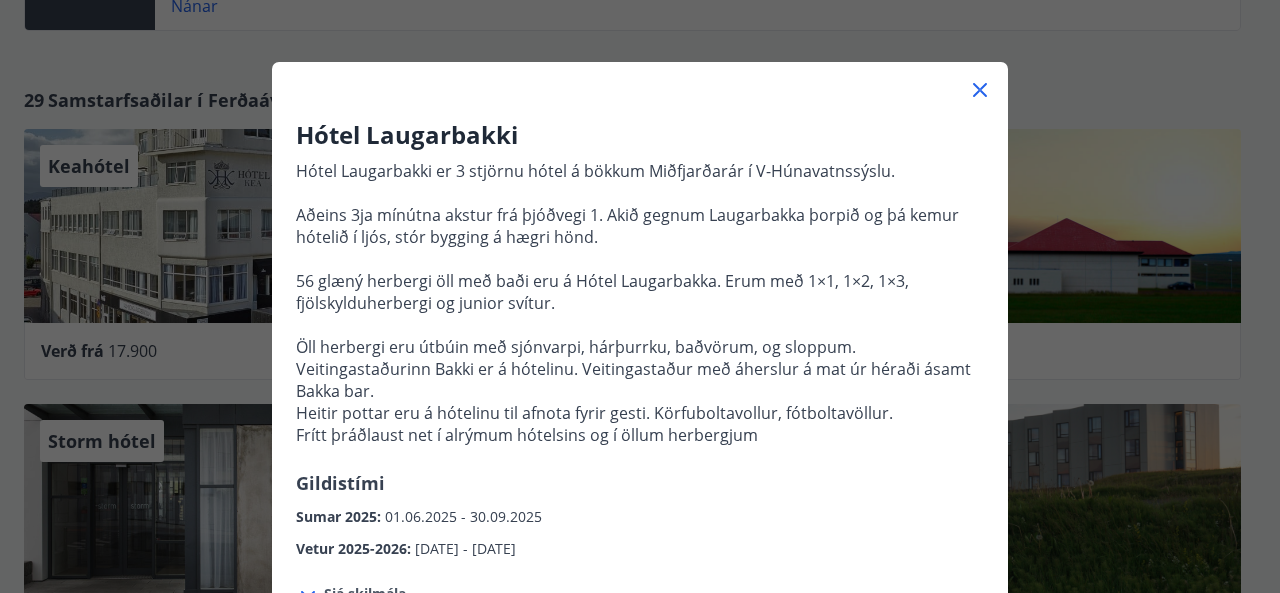 scroll, scrollTop: 56, scrollLeft: 0, axis: vertical 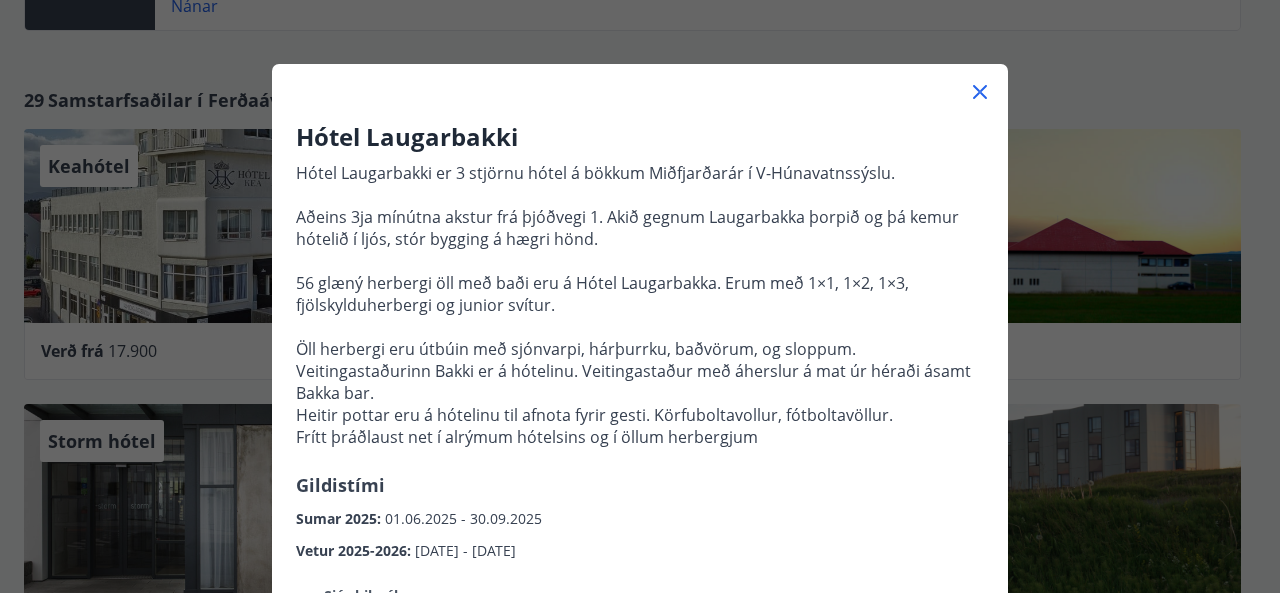 click 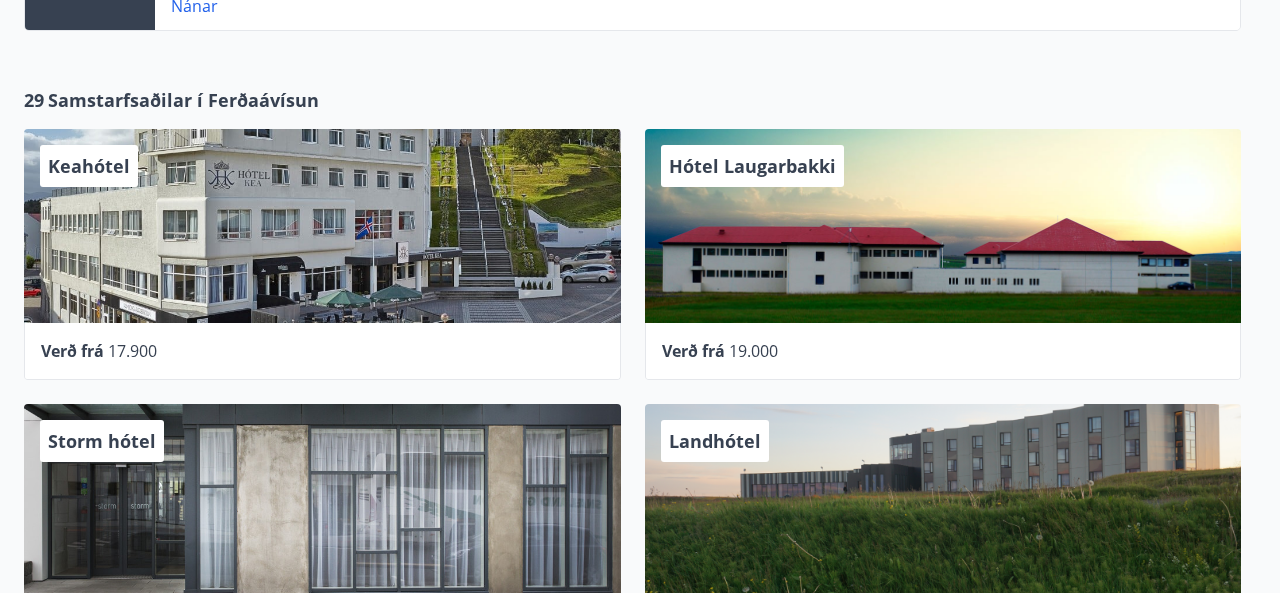 scroll, scrollTop: 0, scrollLeft: 0, axis: both 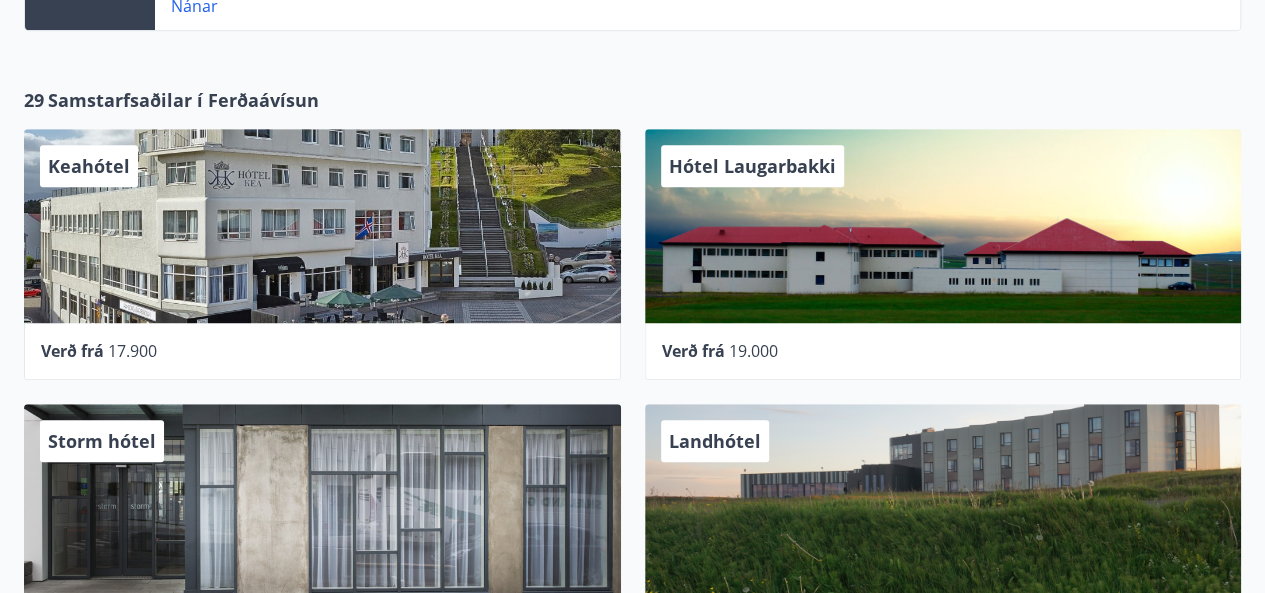 click on "Verð frá" at bounding box center (693, 351) 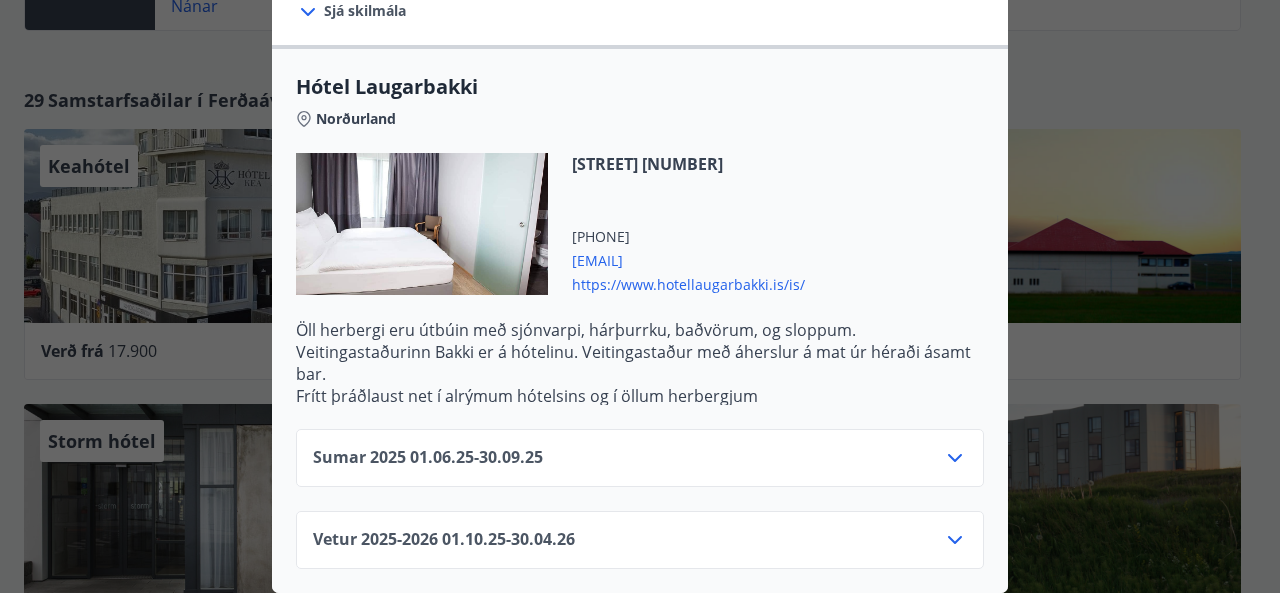 scroll, scrollTop: 654, scrollLeft: 0, axis: vertical 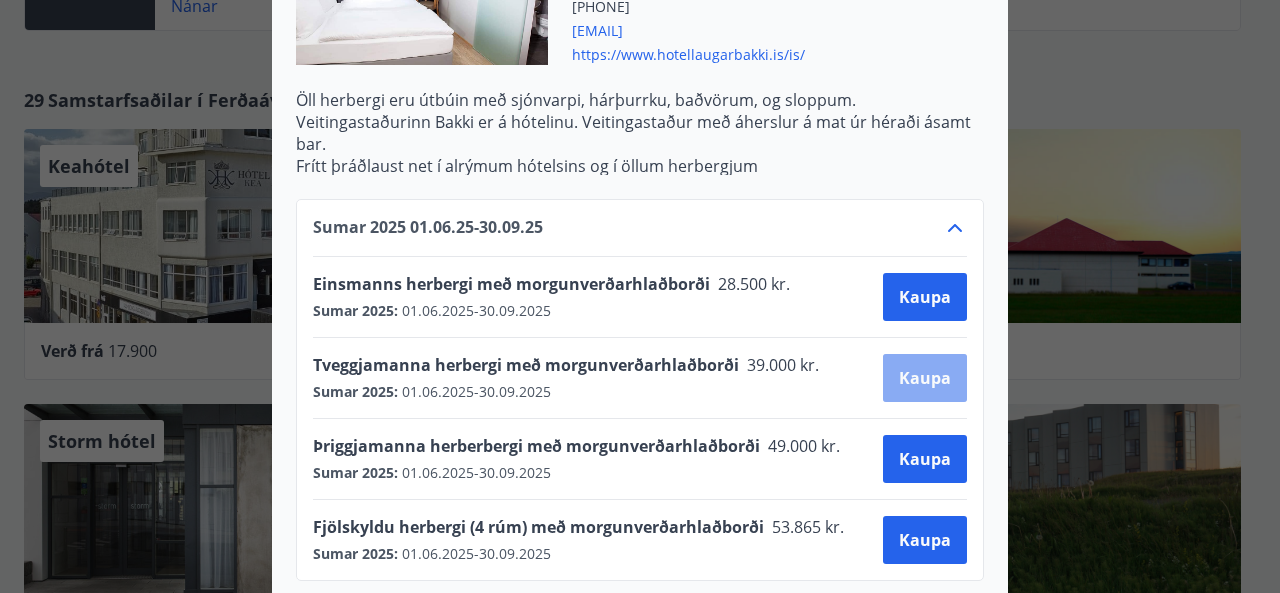 click on "Kaupa" at bounding box center [925, 378] 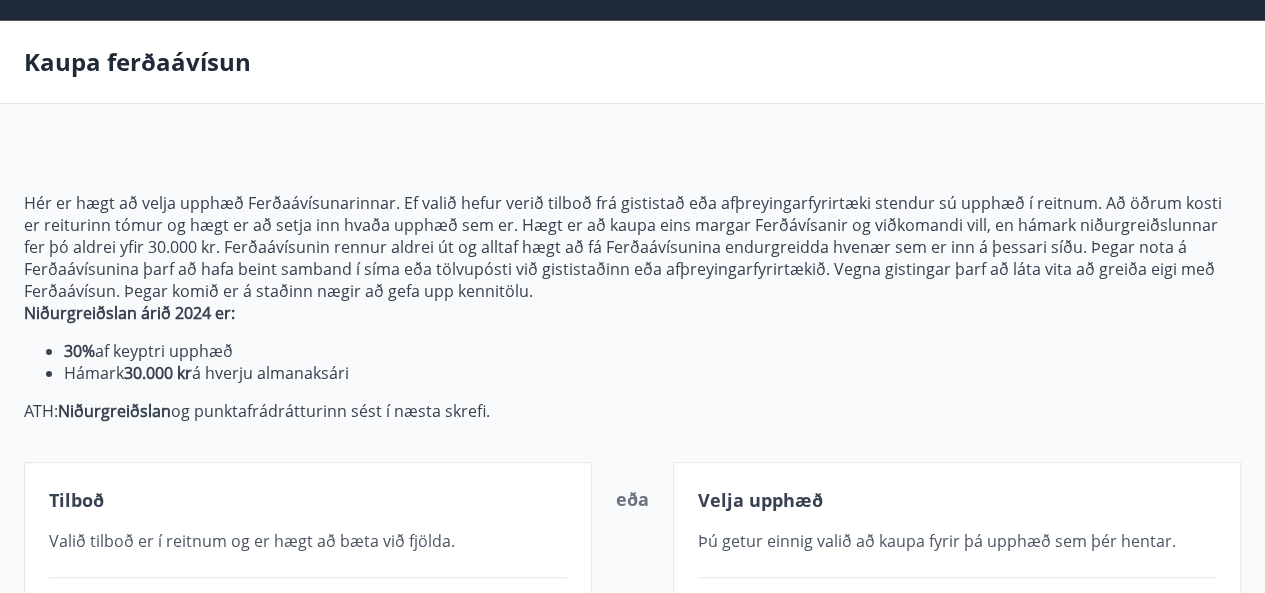 scroll, scrollTop: 58, scrollLeft: 0, axis: vertical 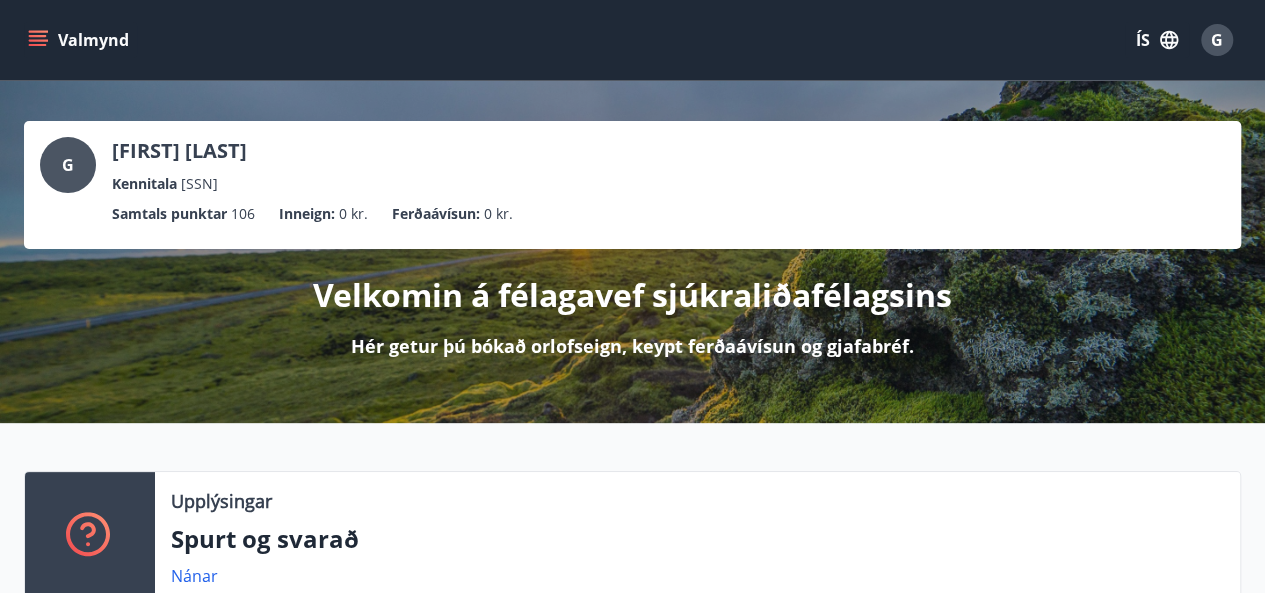 click 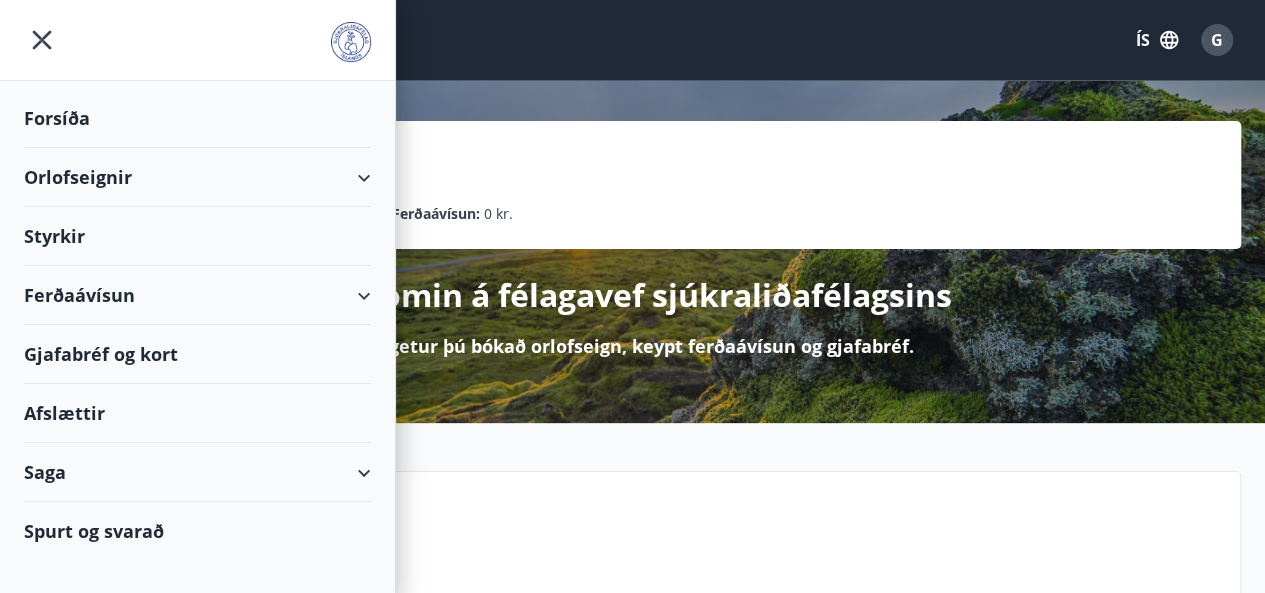 click on "Orlofseignir" at bounding box center [197, 177] 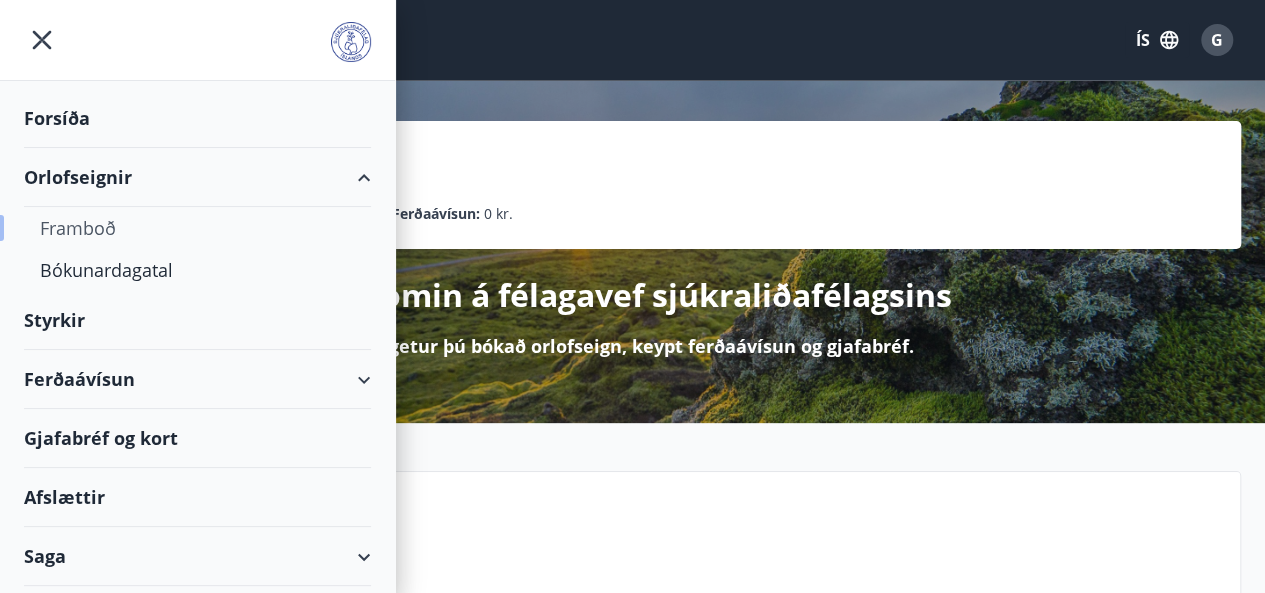 click on "Framboð" at bounding box center [197, 228] 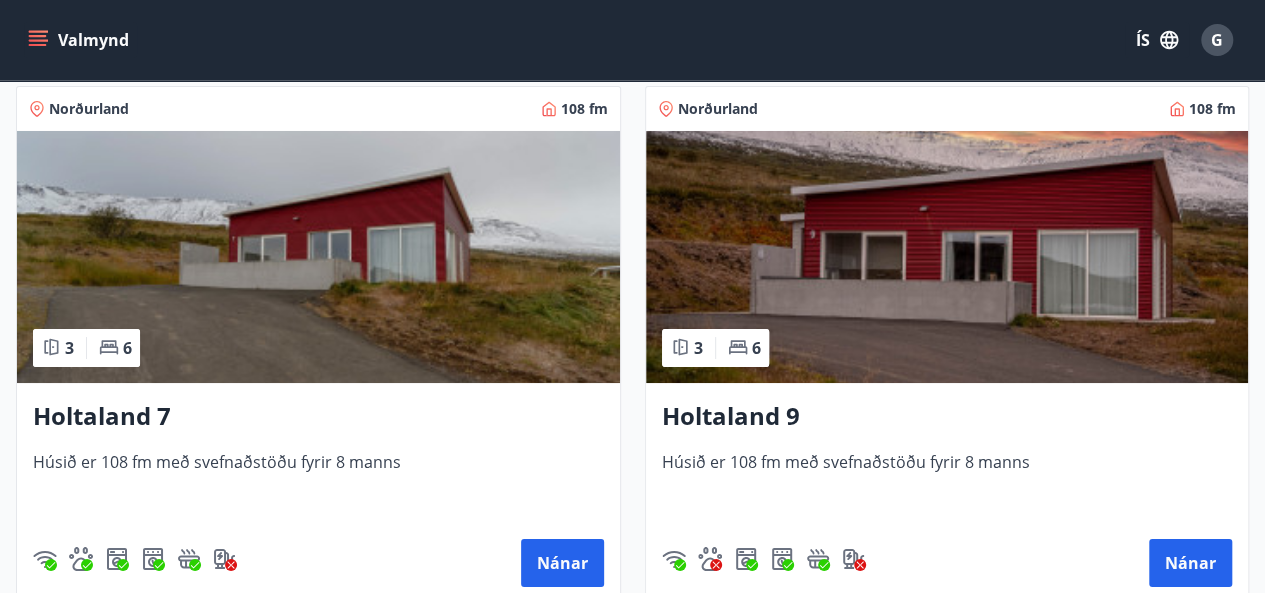 scroll, scrollTop: 3610, scrollLeft: 0, axis: vertical 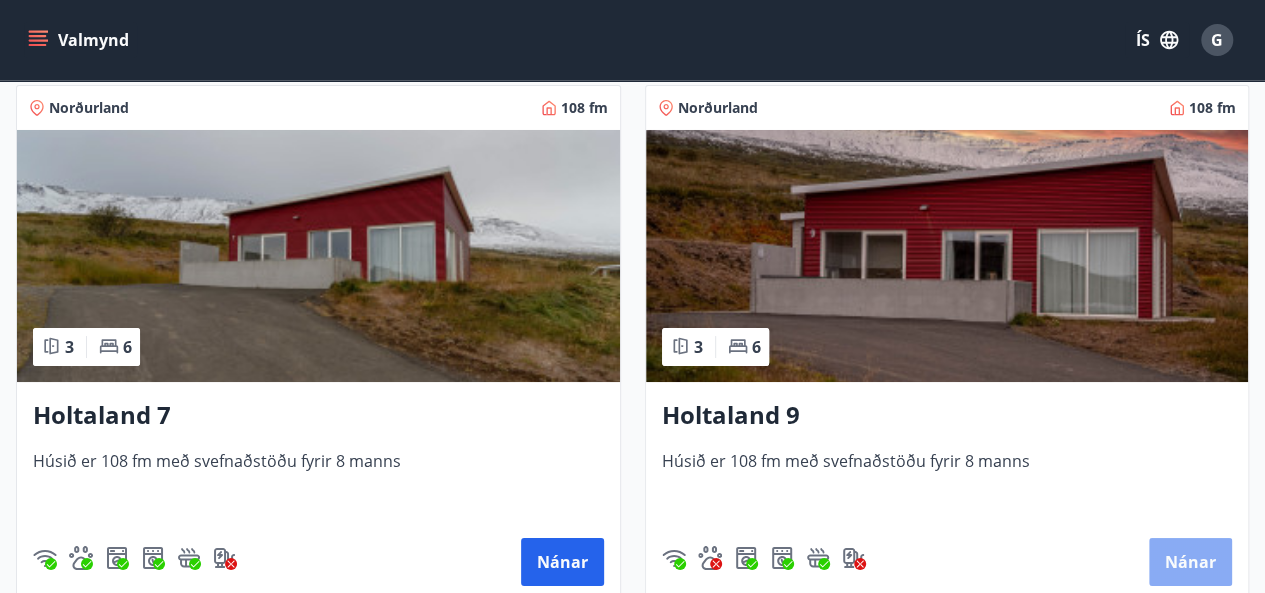 click on "Nánar" at bounding box center (1190, 562) 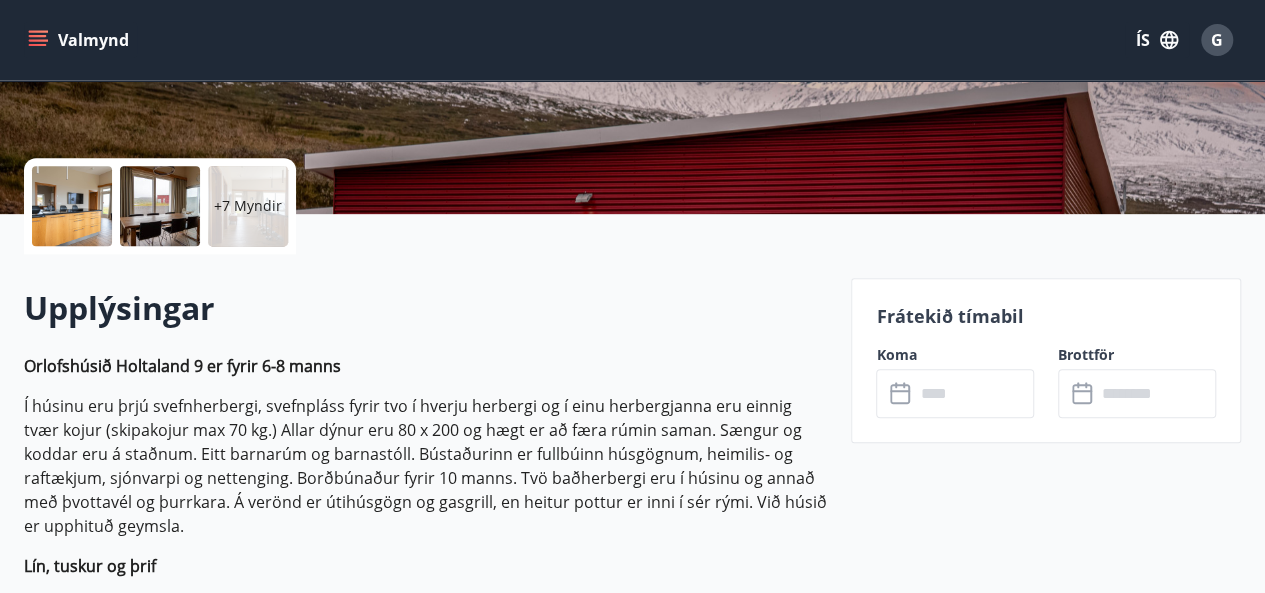 scroll, scrollTop: 387, scrollLeft: 0, axis: vertical 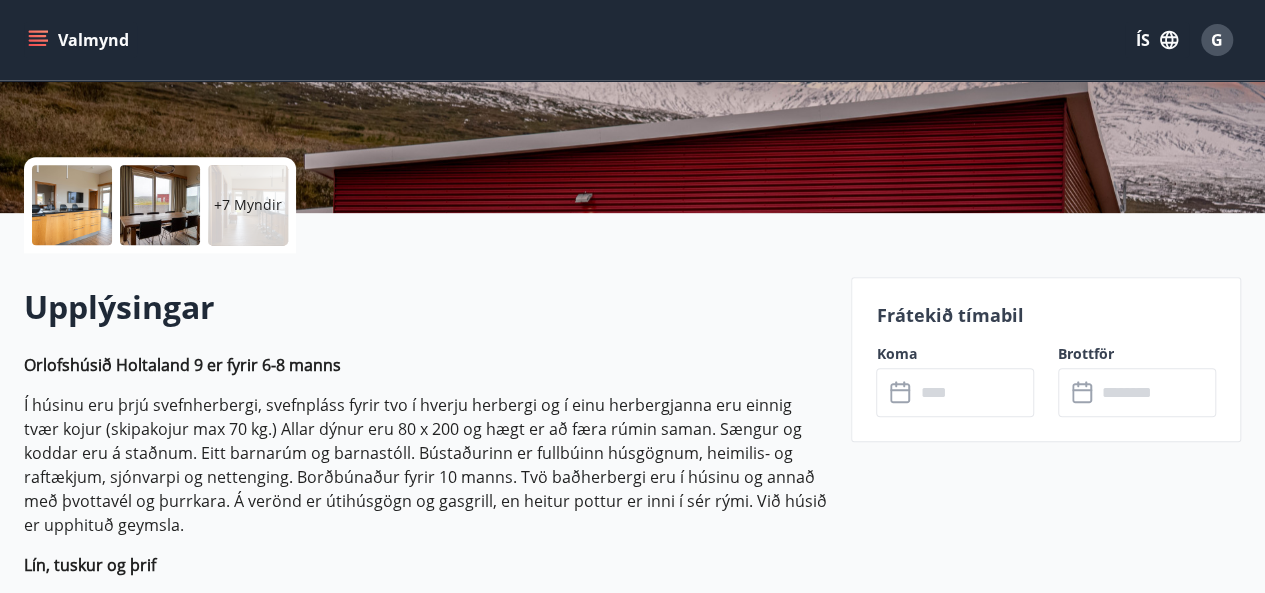 click 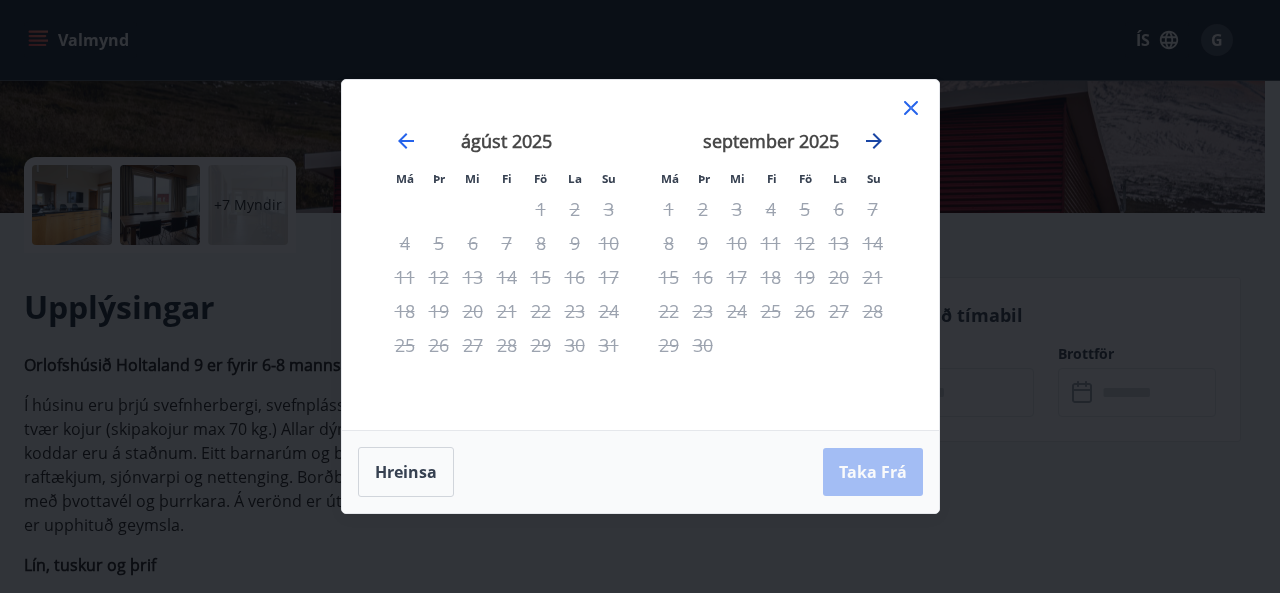 click 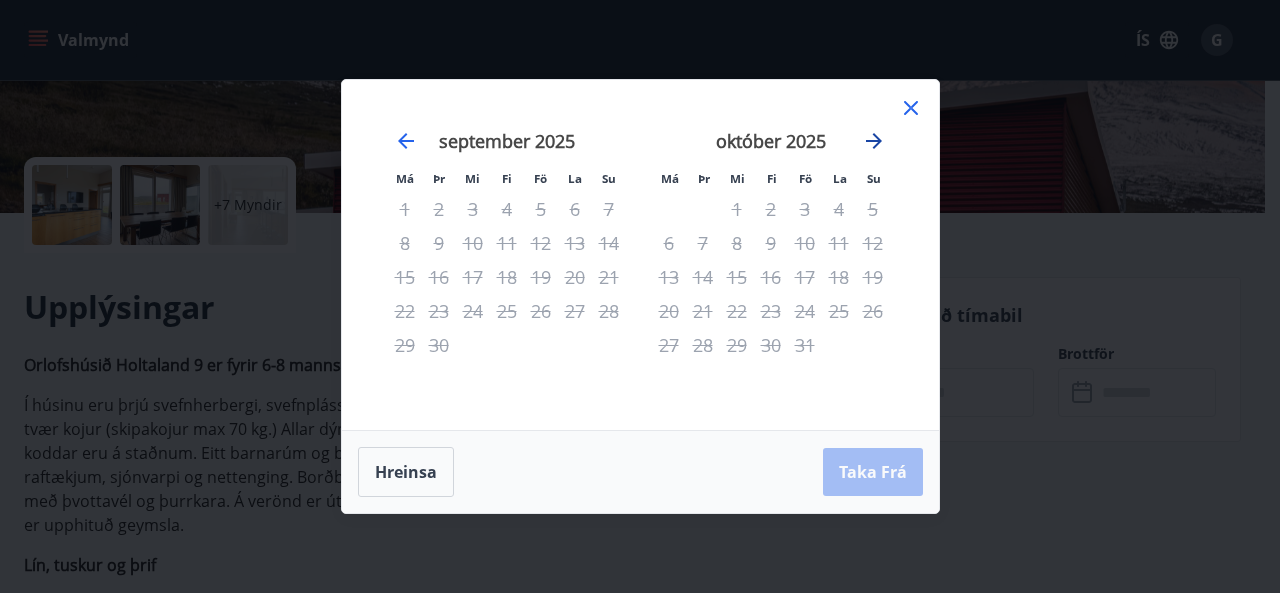 click 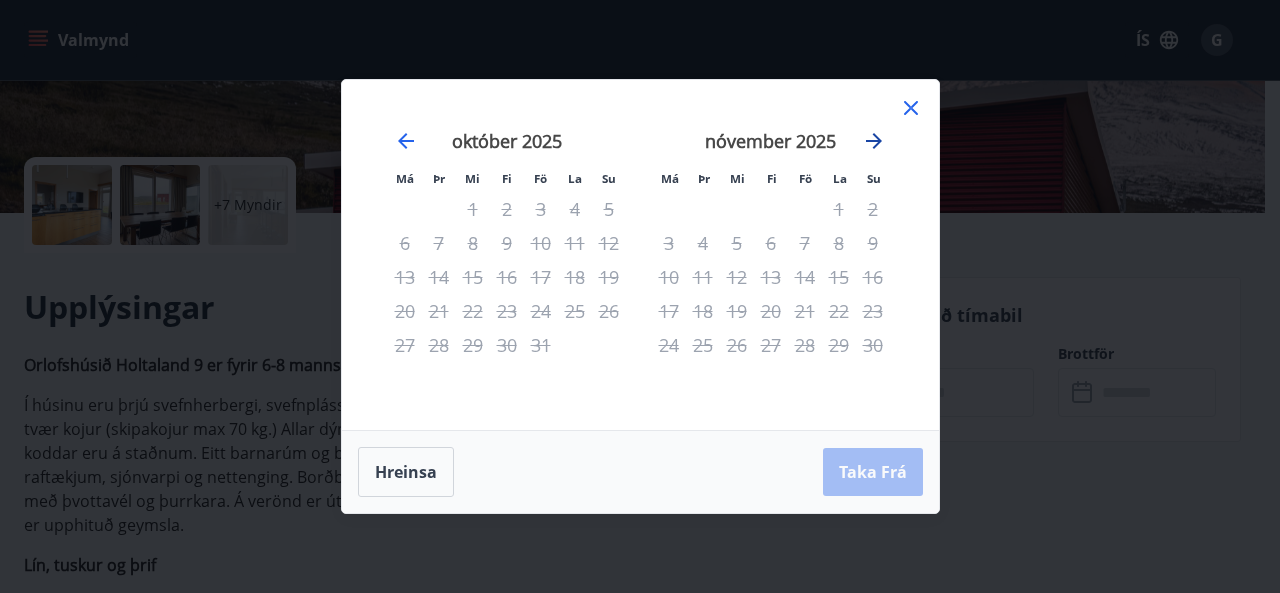 click 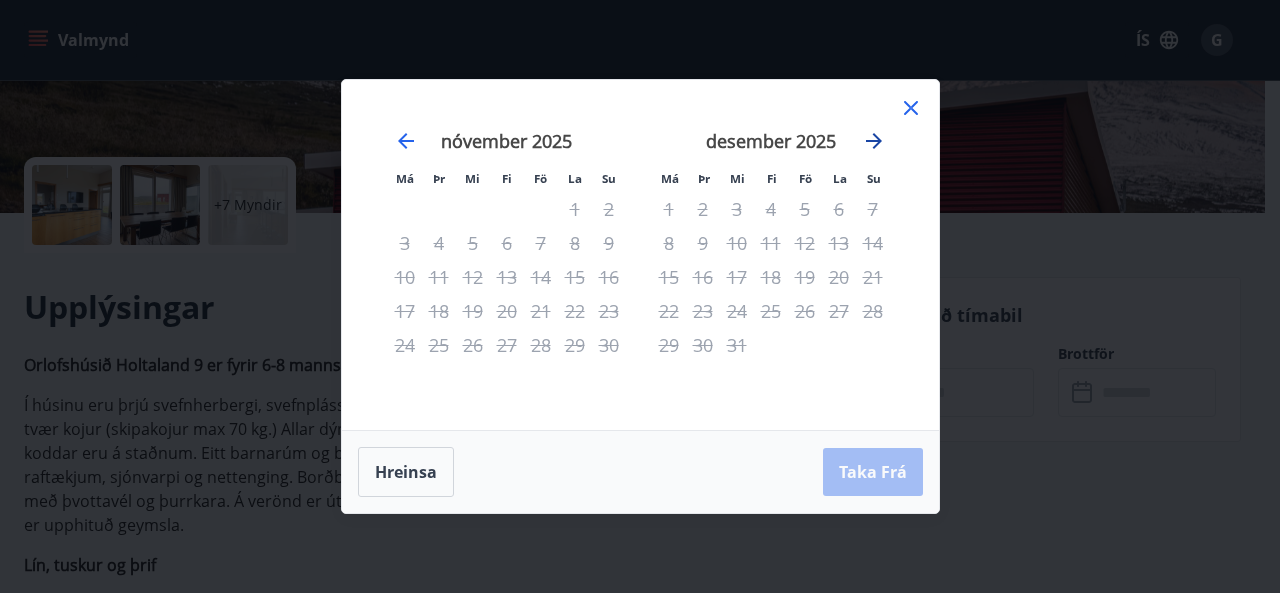 click 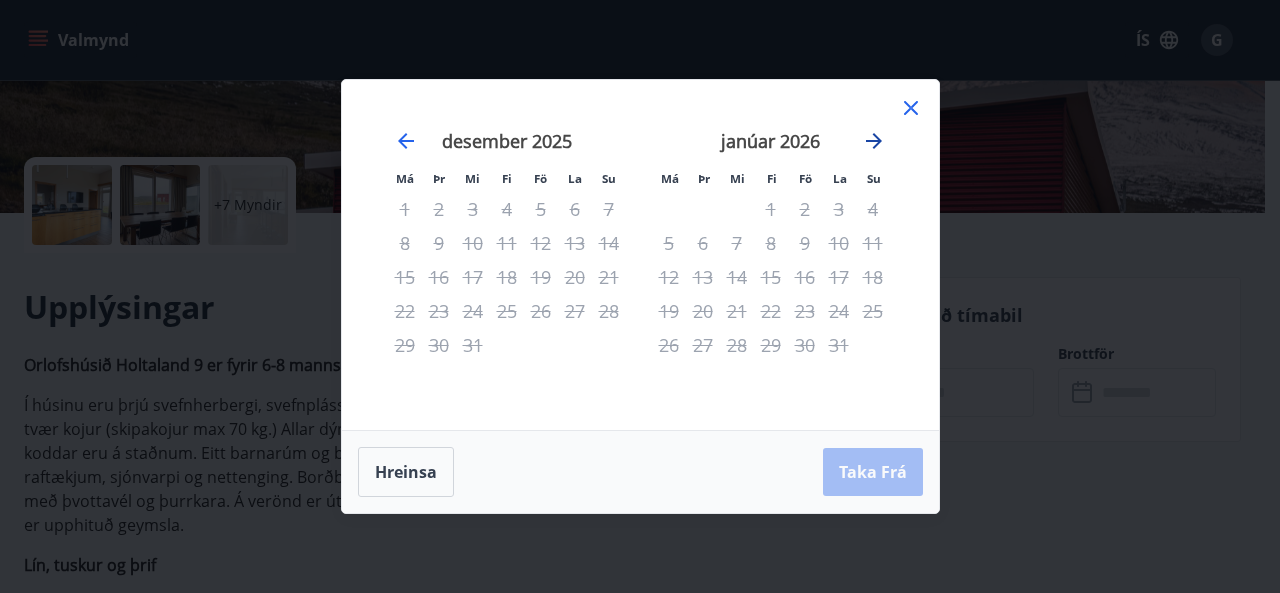 click 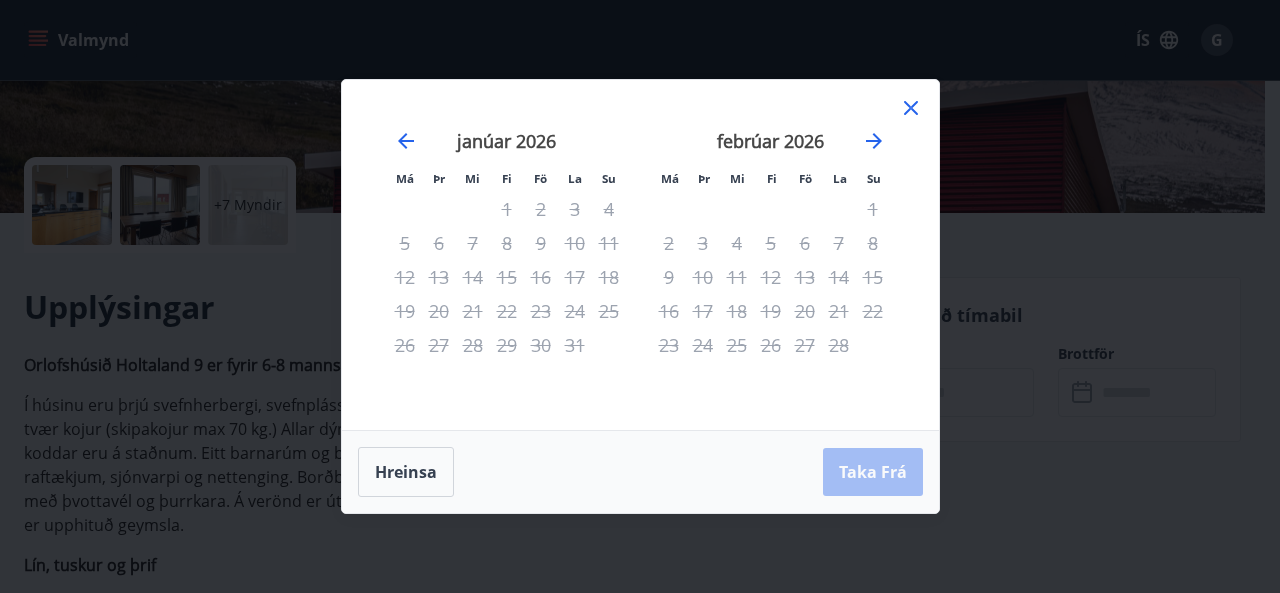 click 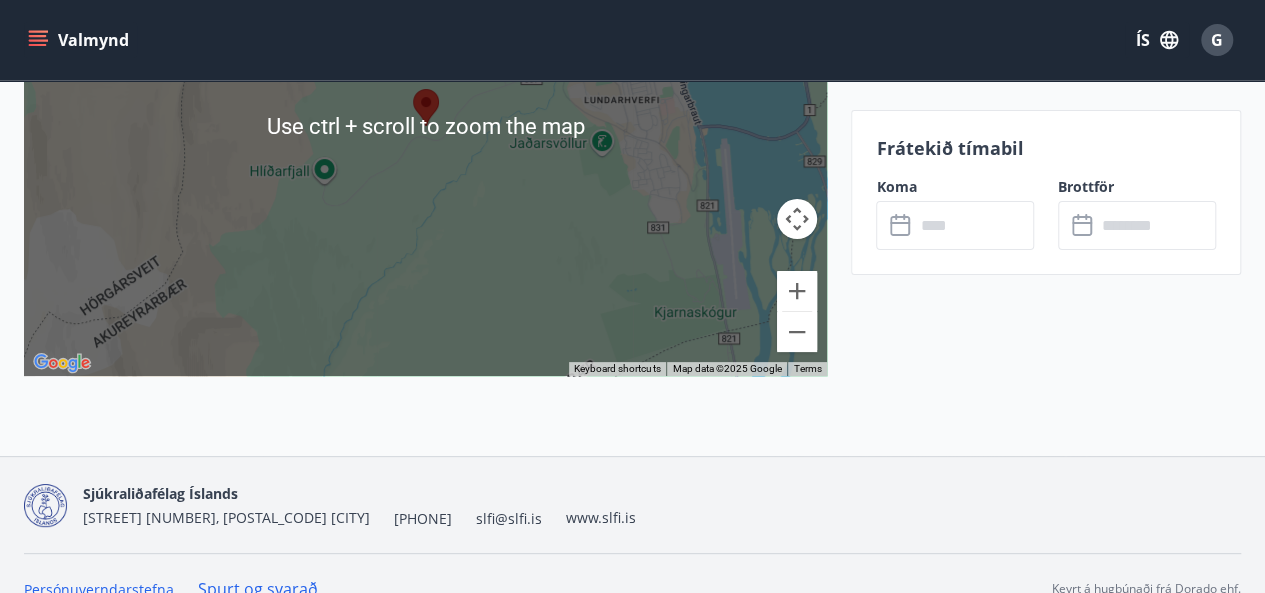 scroll, scrollTop: 3908, scrollLeft: 0, axis: vertical 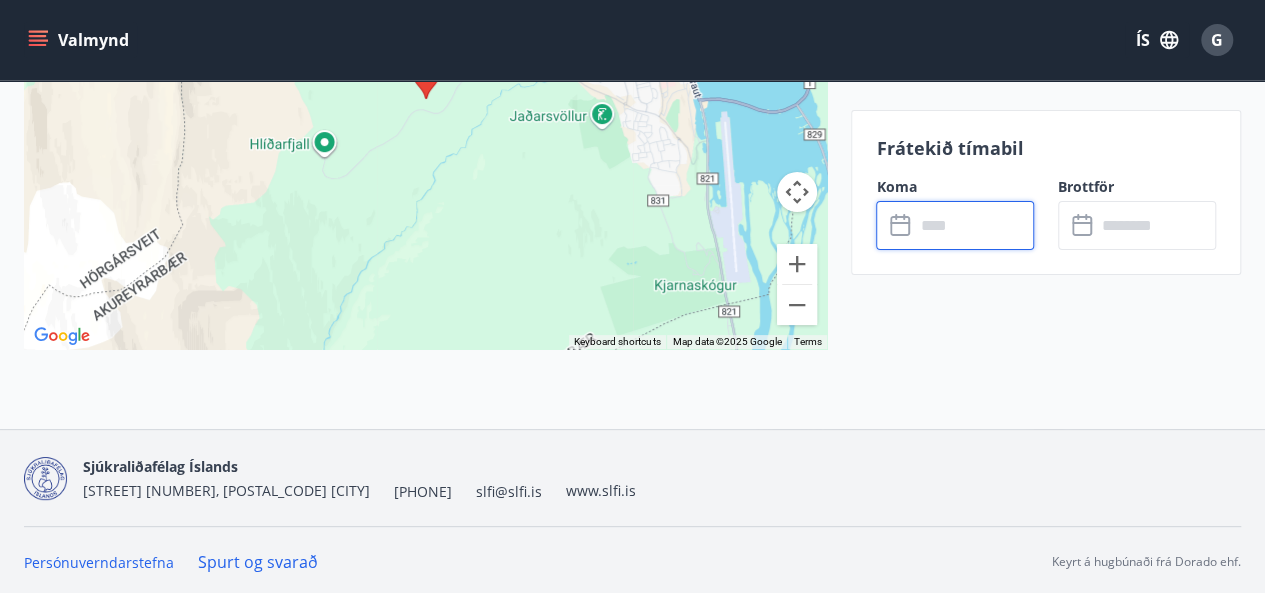 click at bounding box center (974, 225) 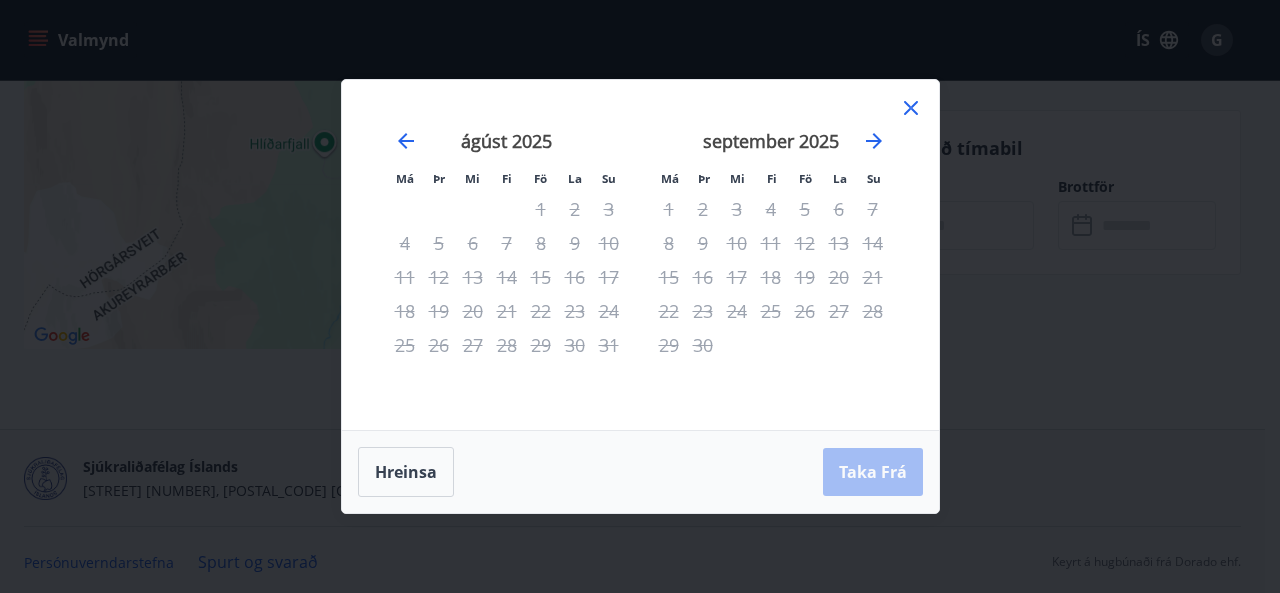 click 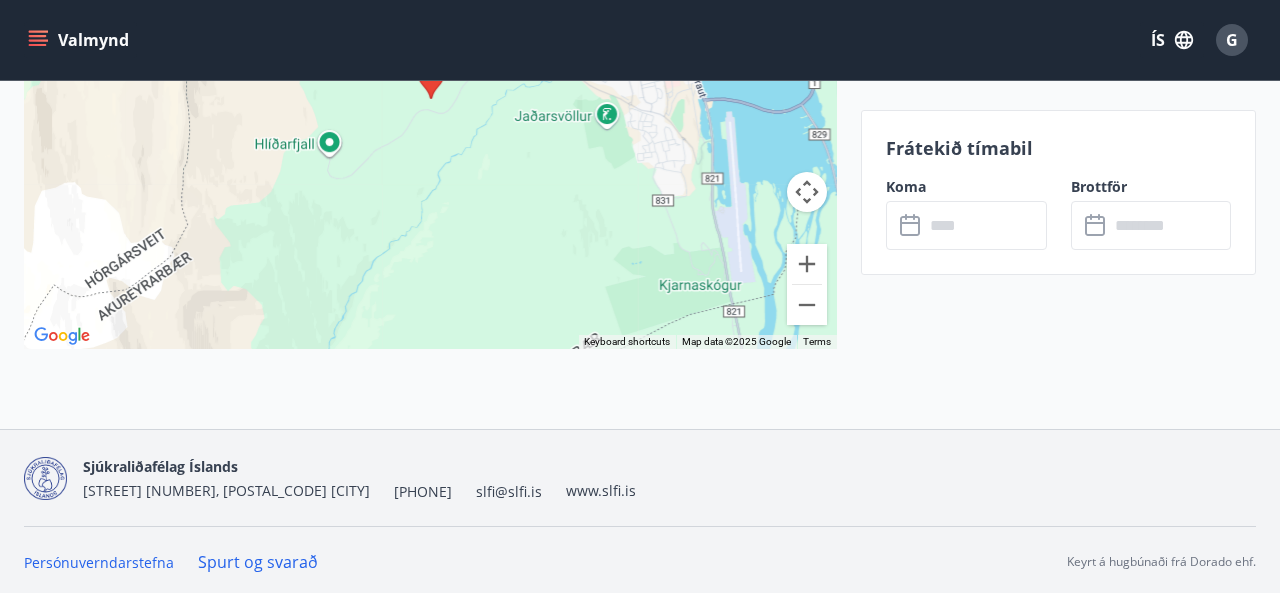 drag, startPoint x: 917, startPoint y: 135, endPoint x: 910, endPoint y: 149, distance: 15.652476 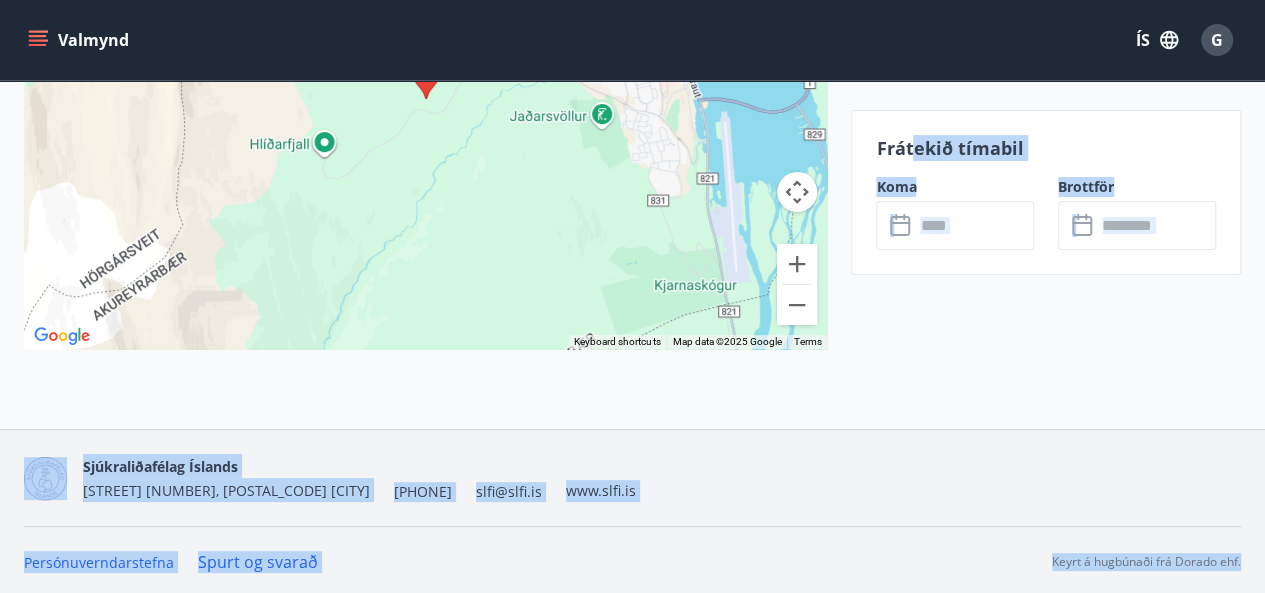 click on "Frátekið tímabil Koma ​ ​ Brottför ​ ​" at bounding box center [1046, -1376] 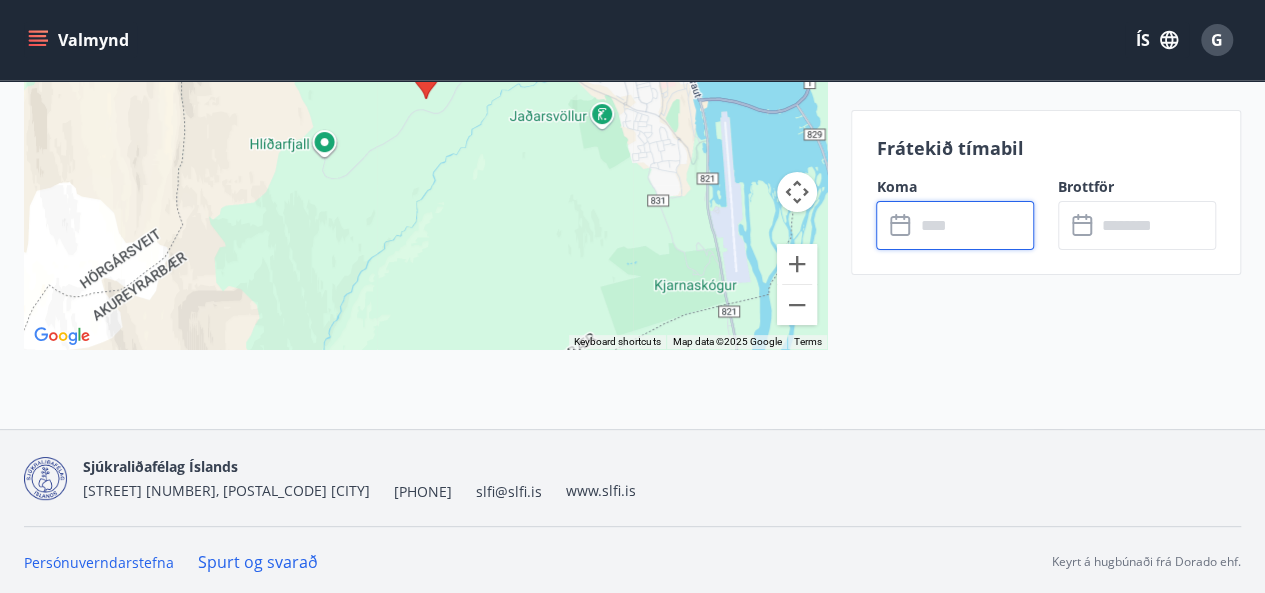 click at bounding box center [974, 225] 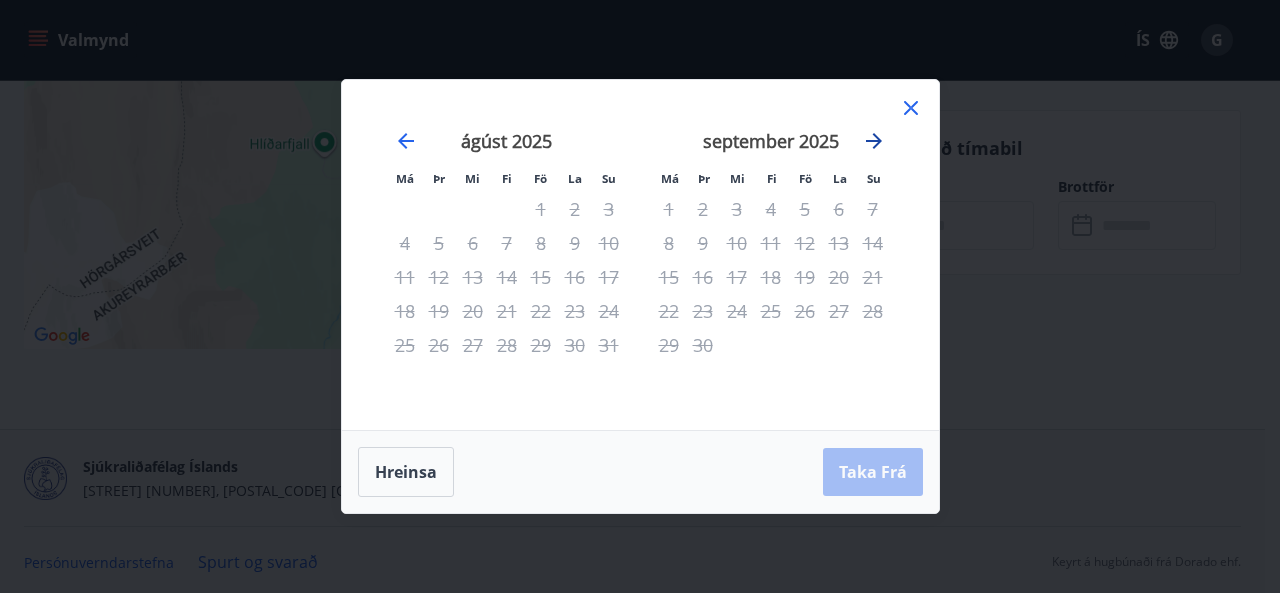 click 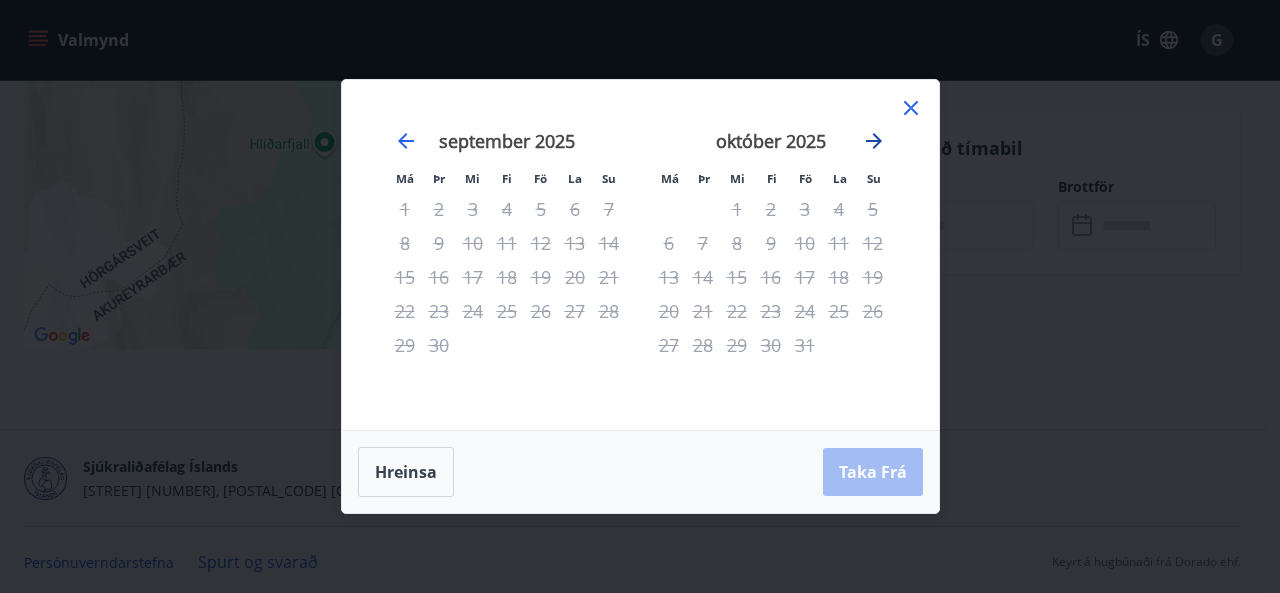 click 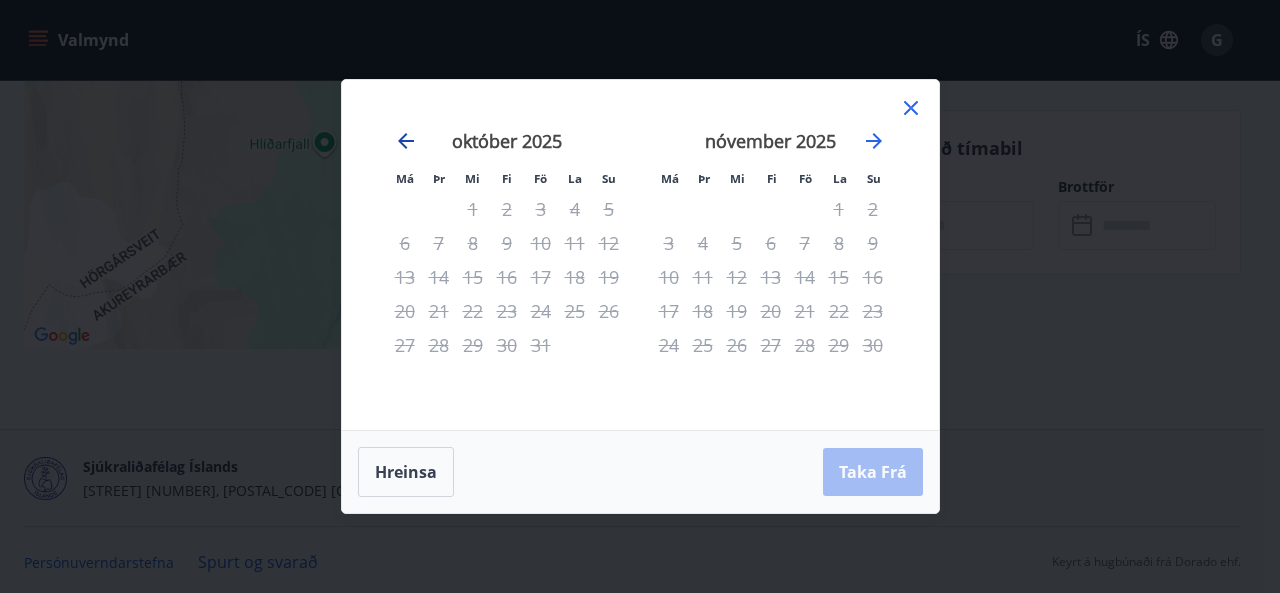 click 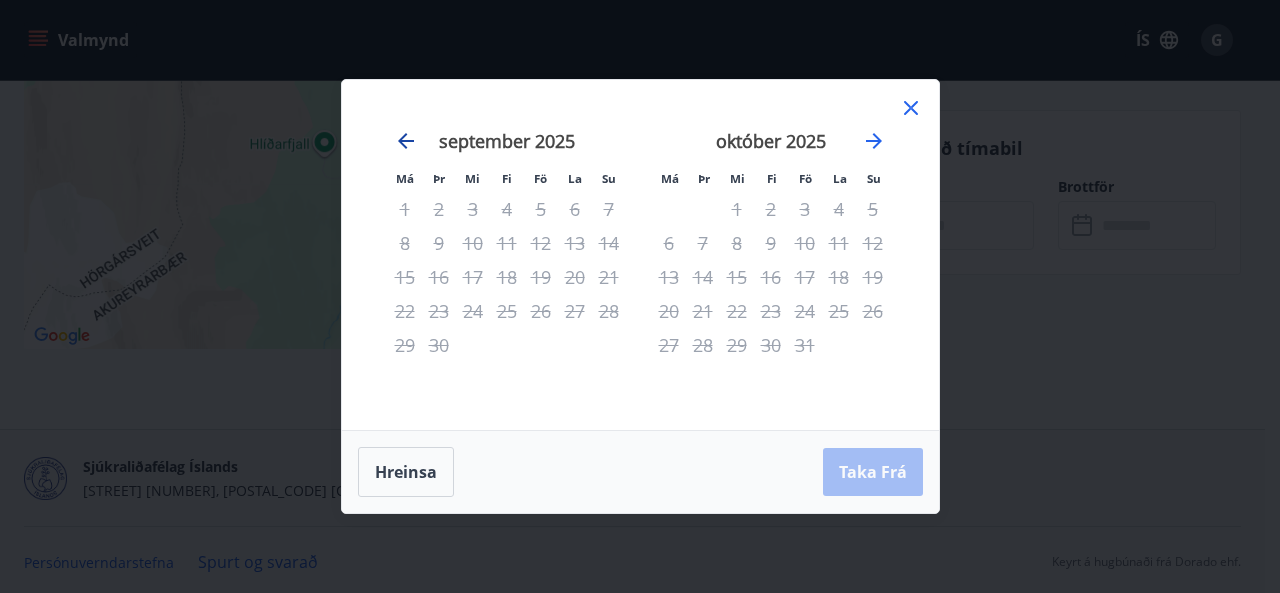 click 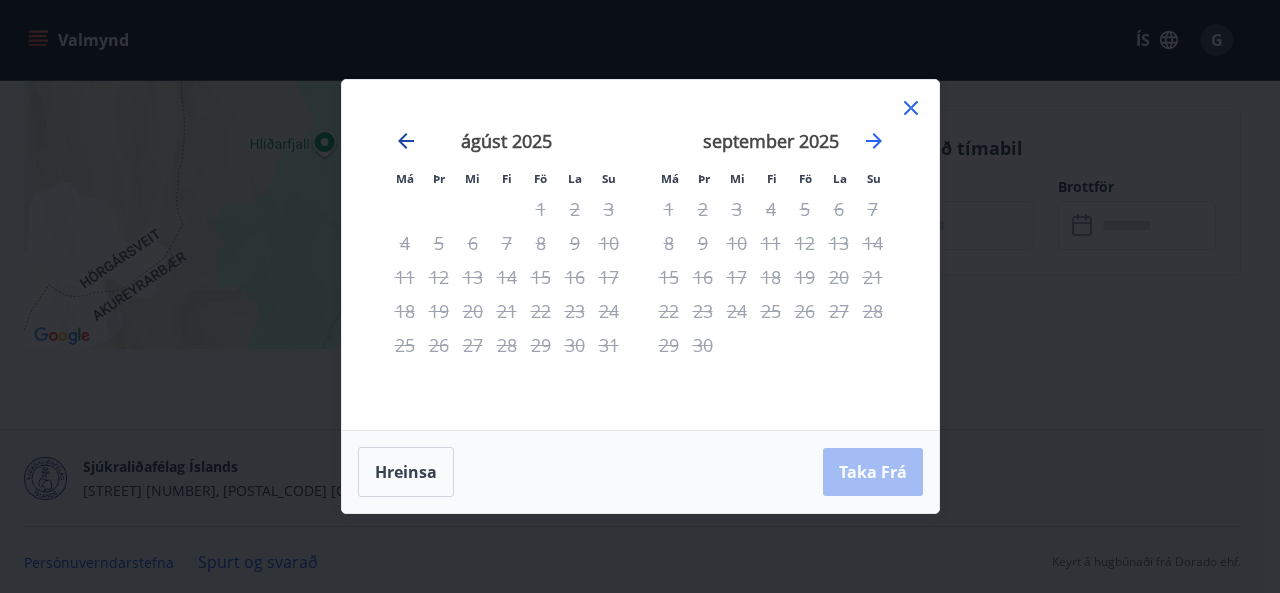 click 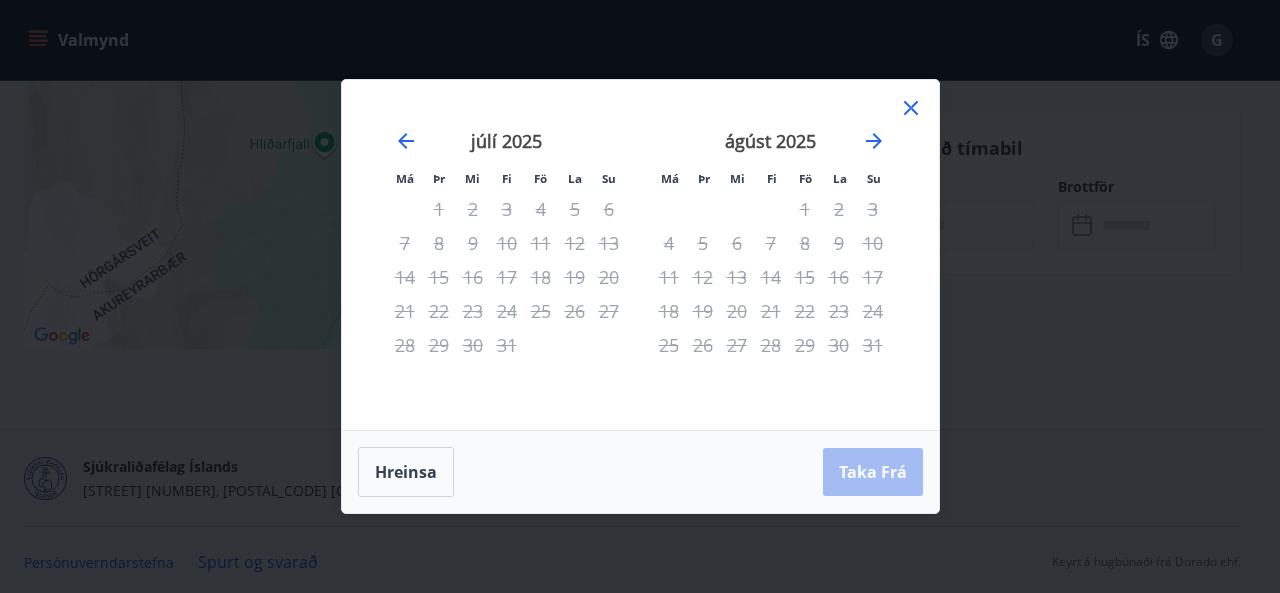 click 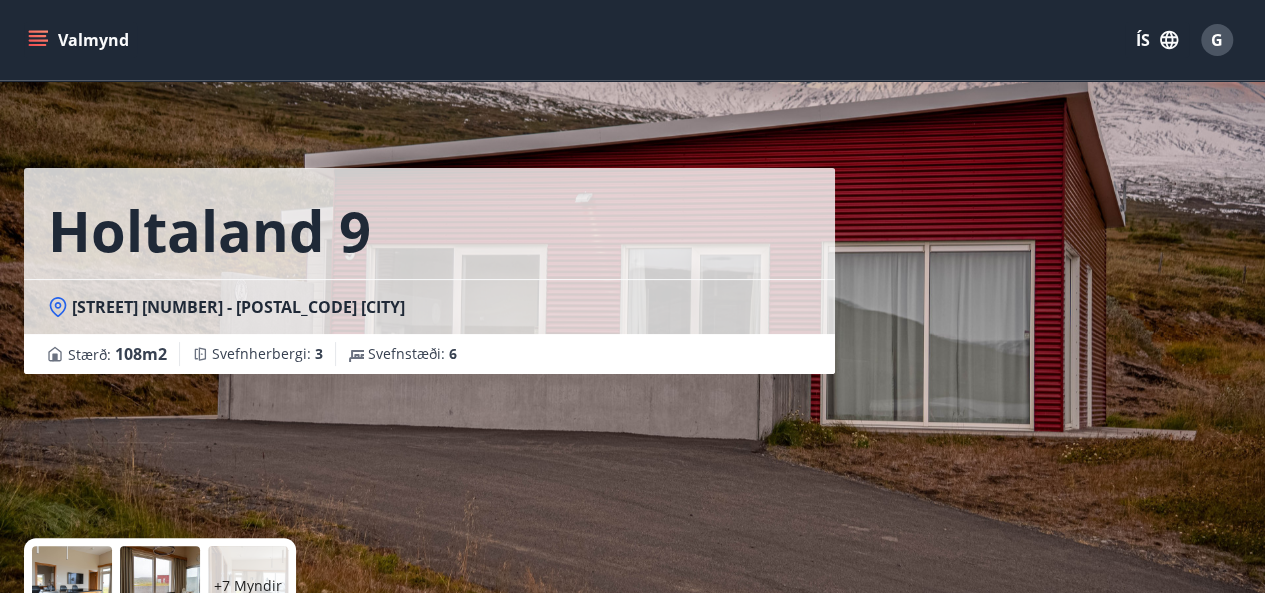 scroll, scrollTop: 0, scrollLeft: 0, axis: both 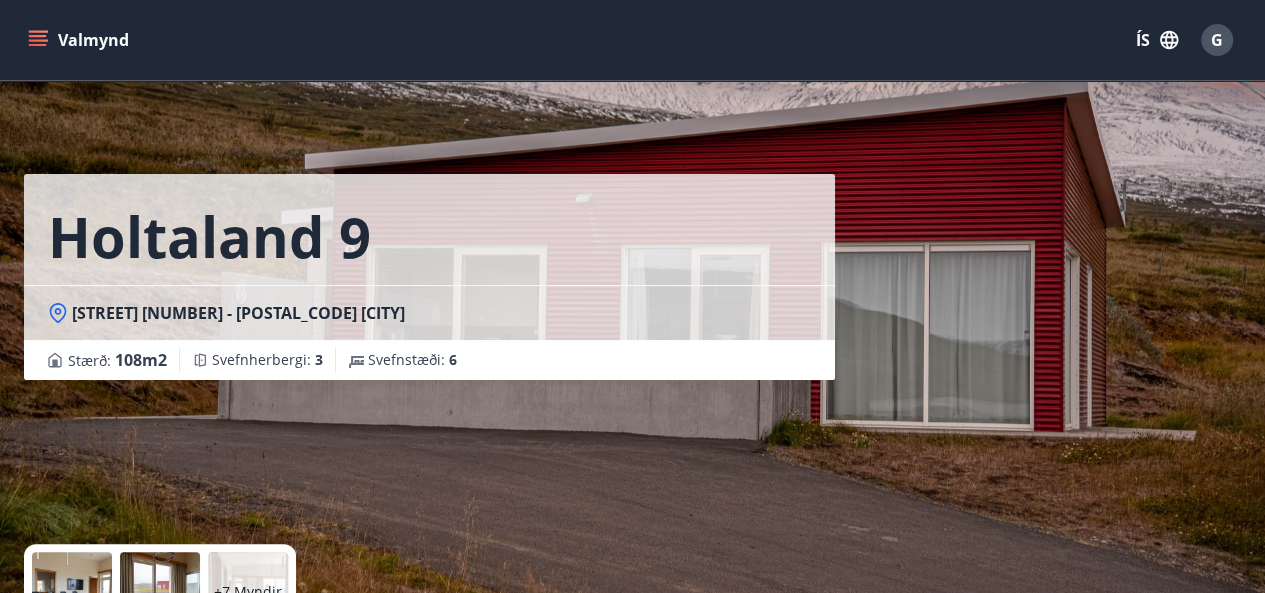 click 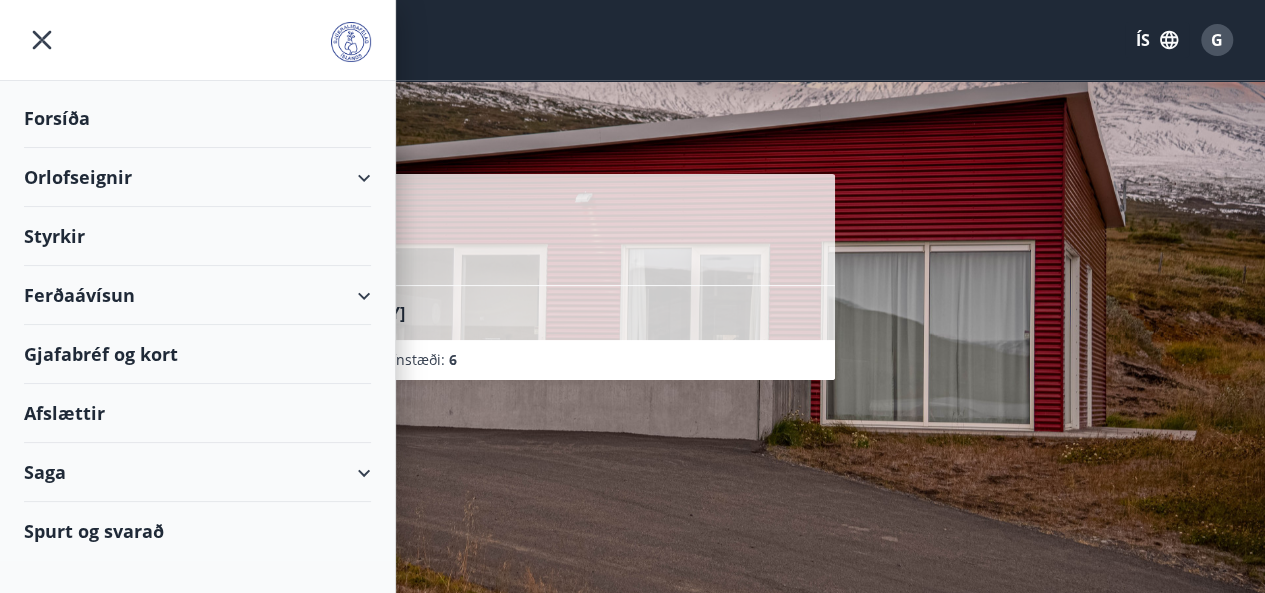 click on "Afslættir" at bounding box center [197, 413] 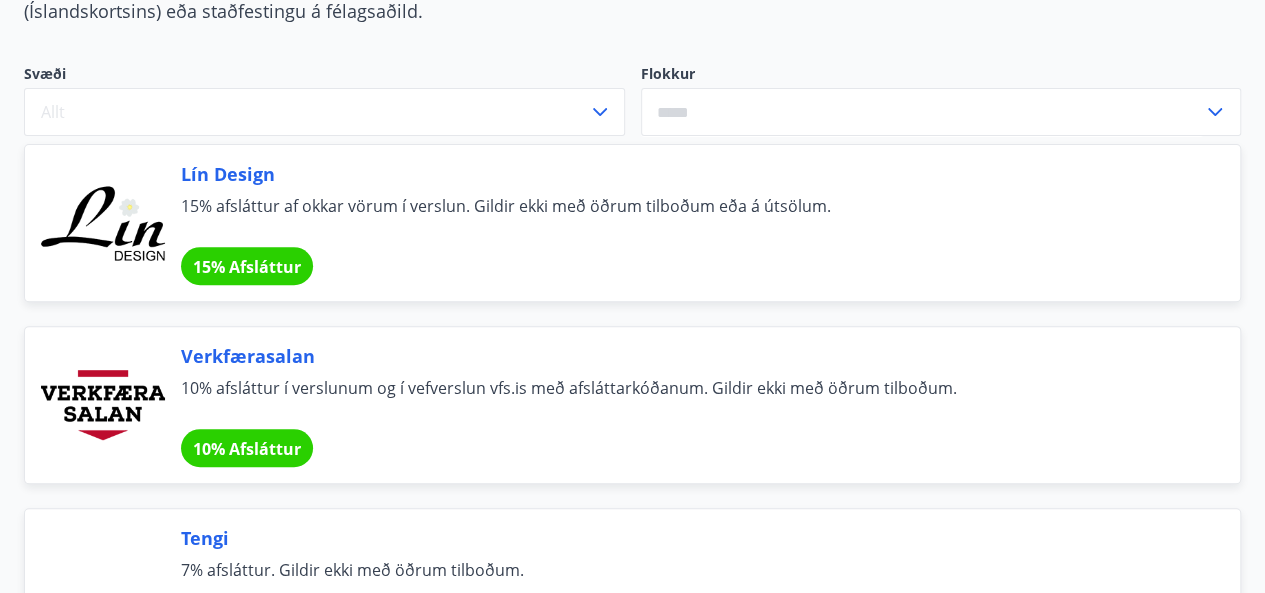 scroll, scrollTop: 0, scrollLeft: 0, axis: both 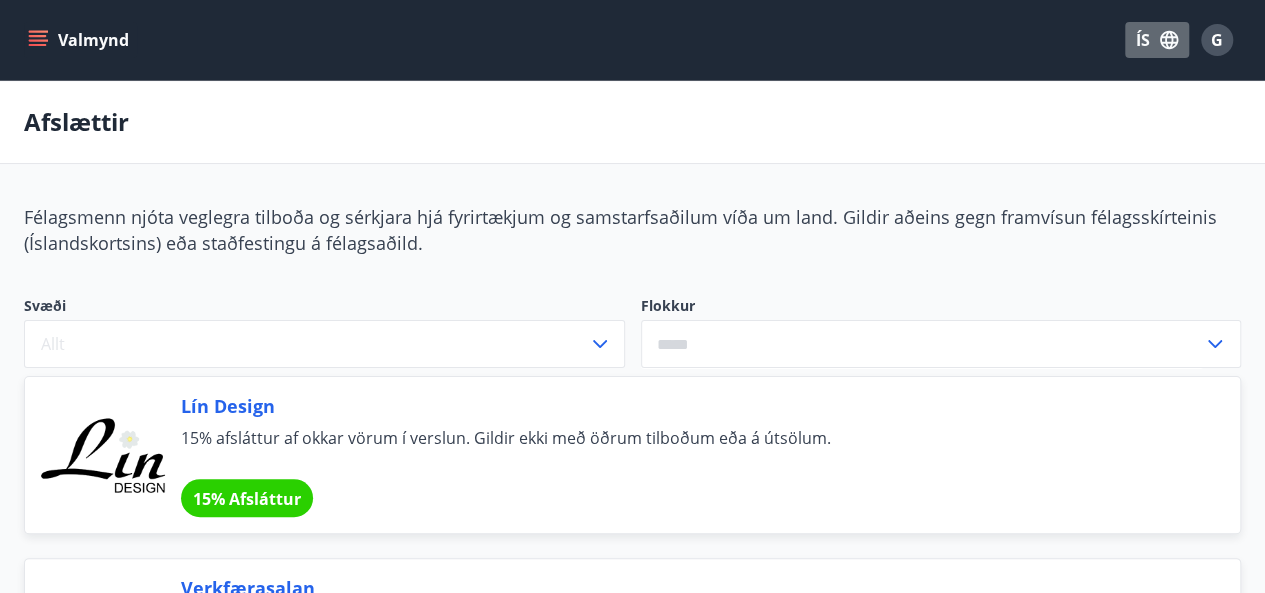 click 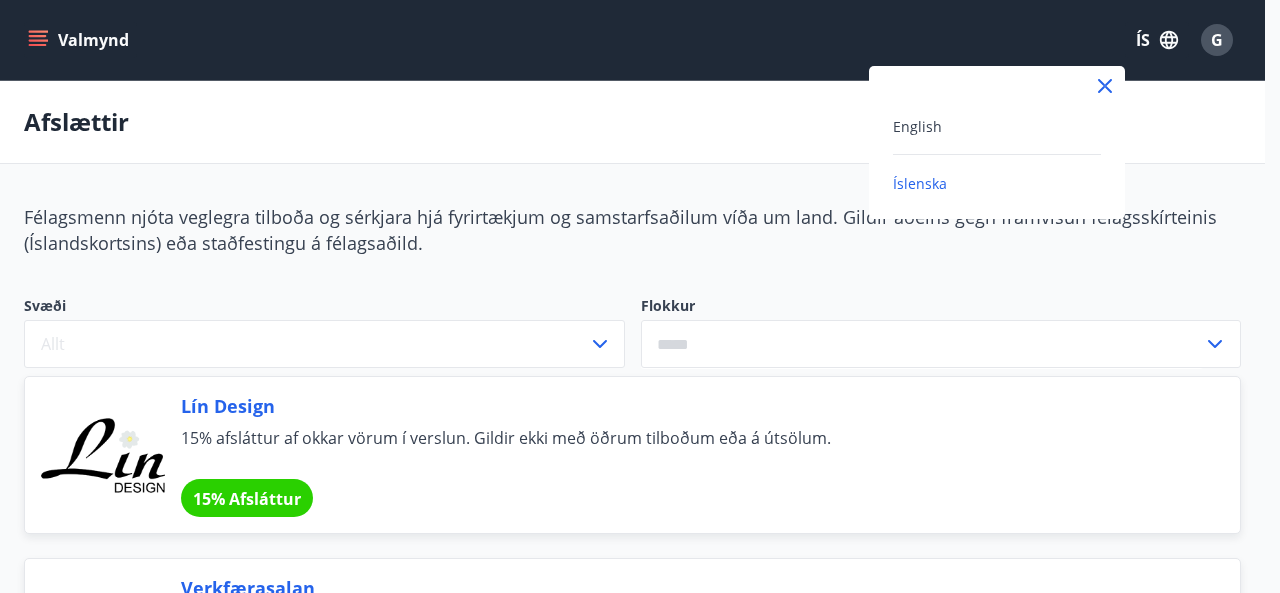 click at bounding box center (640, 296) 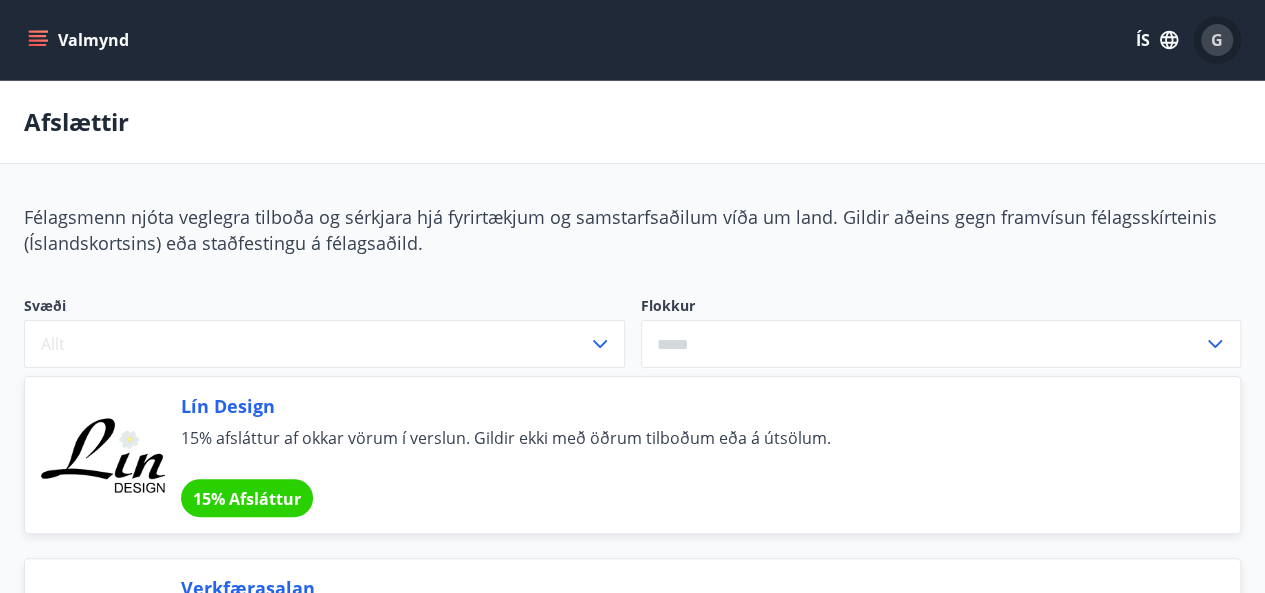 click on "G" at bounding box center [1217, 40] 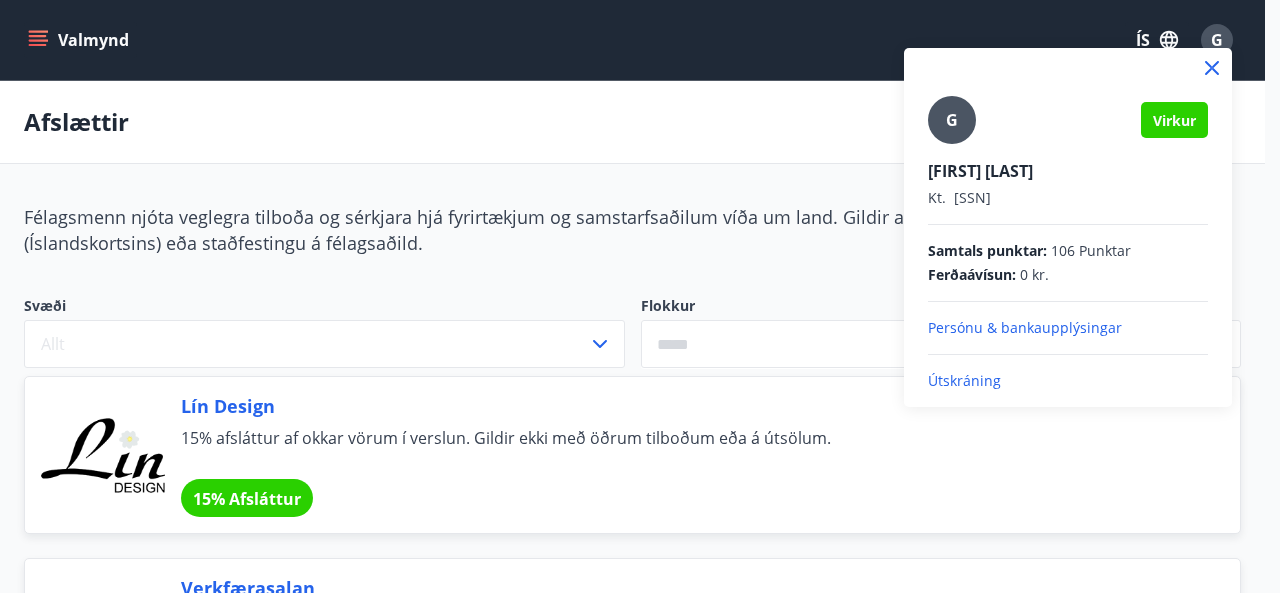click 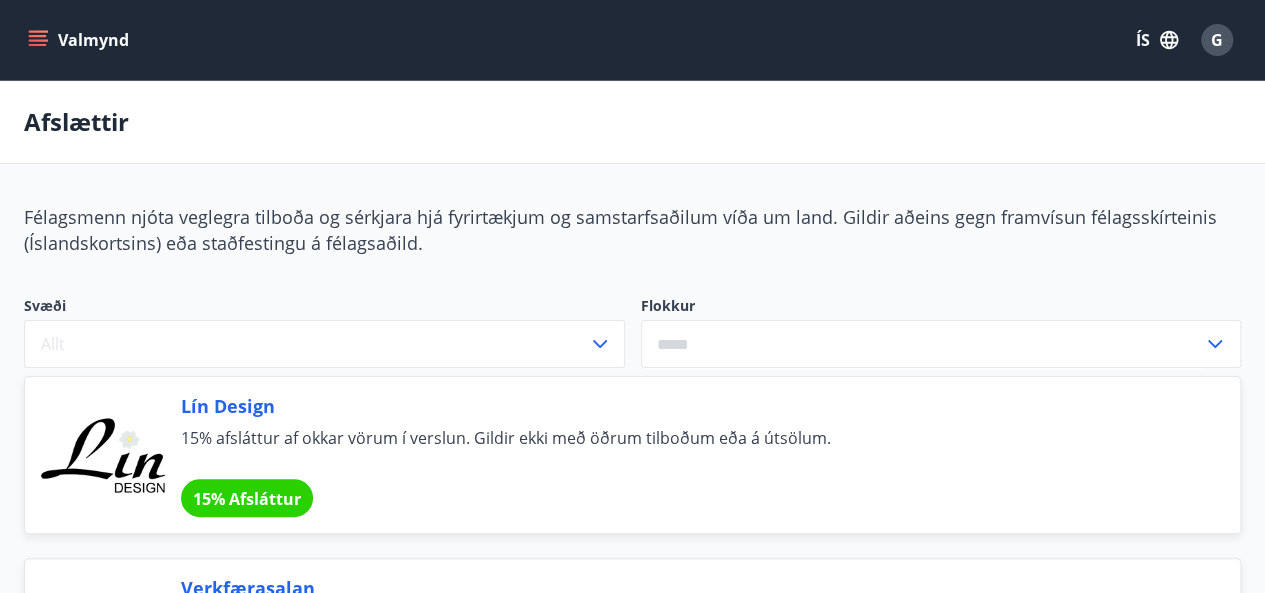 click 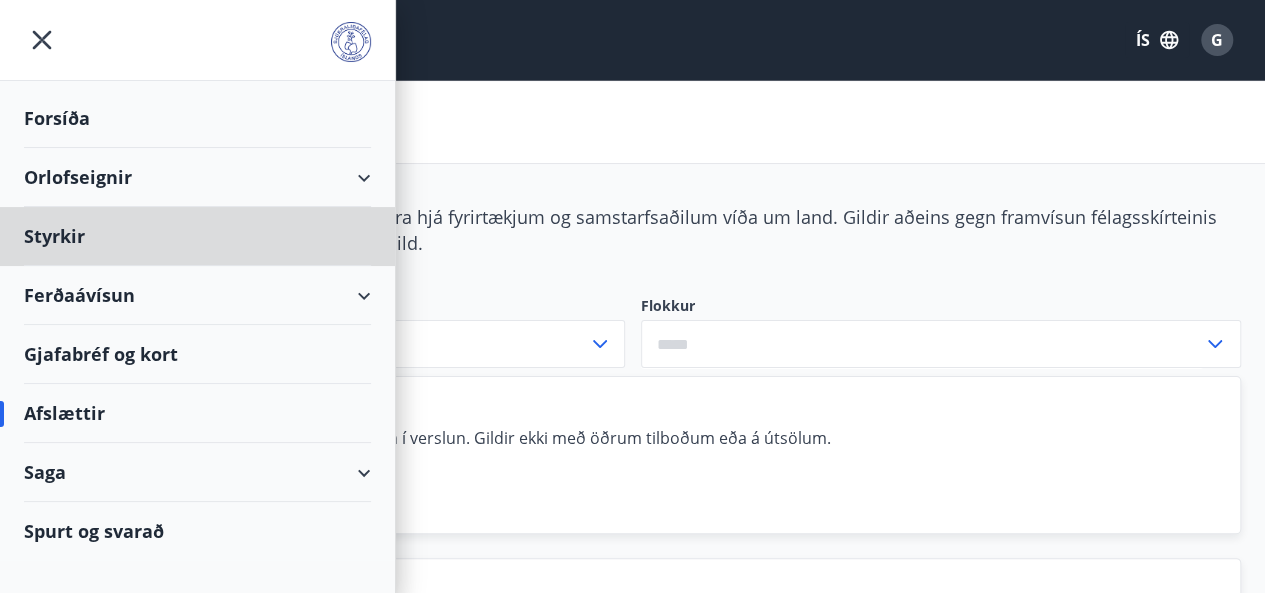 click on "Forsíða" at bounding box center [197, 118] 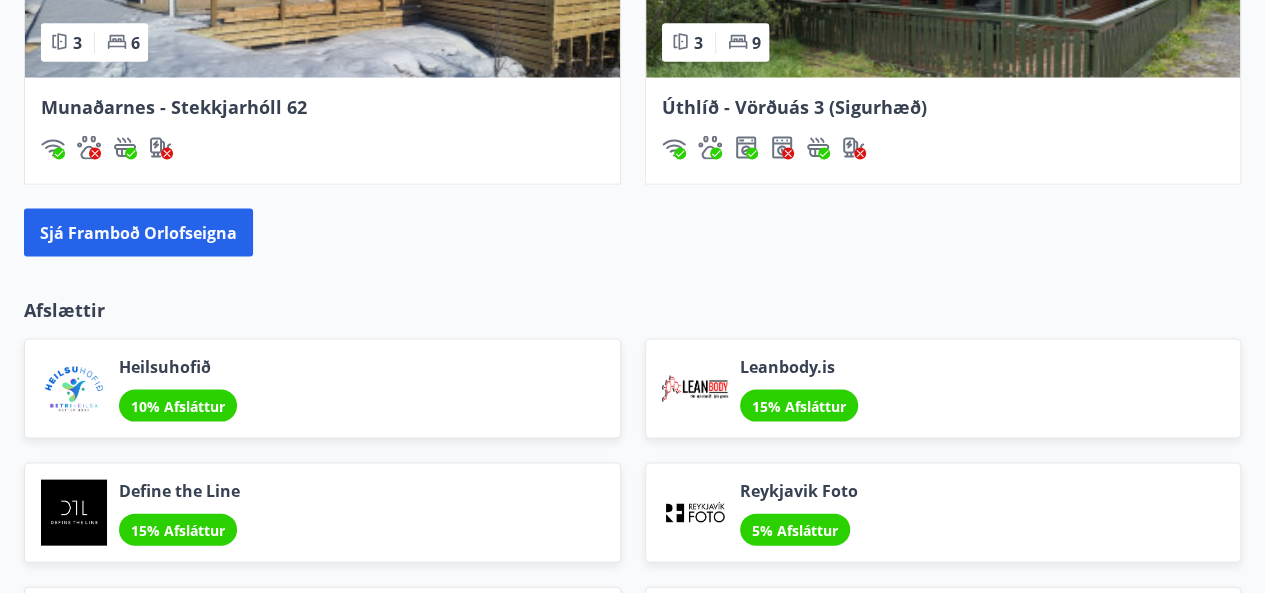 scroll, scrollTop: 1864, scrollLeft: 0, axis: vertical 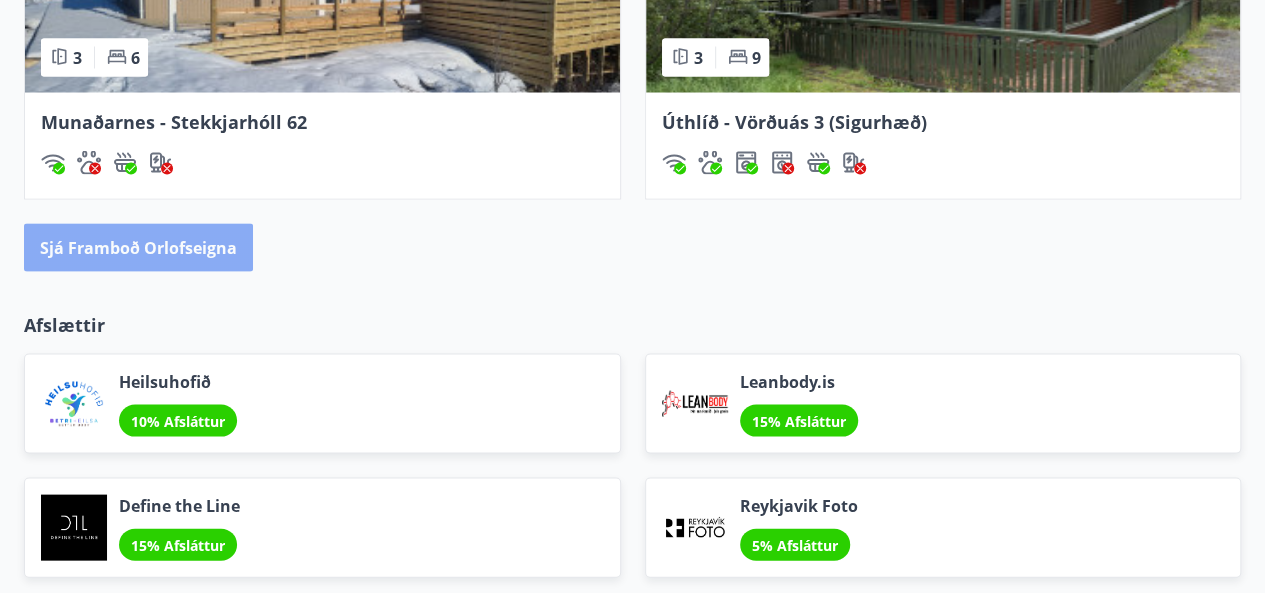 click on "Sjá framboð orlofseigna" at bounding box center [138, 247] 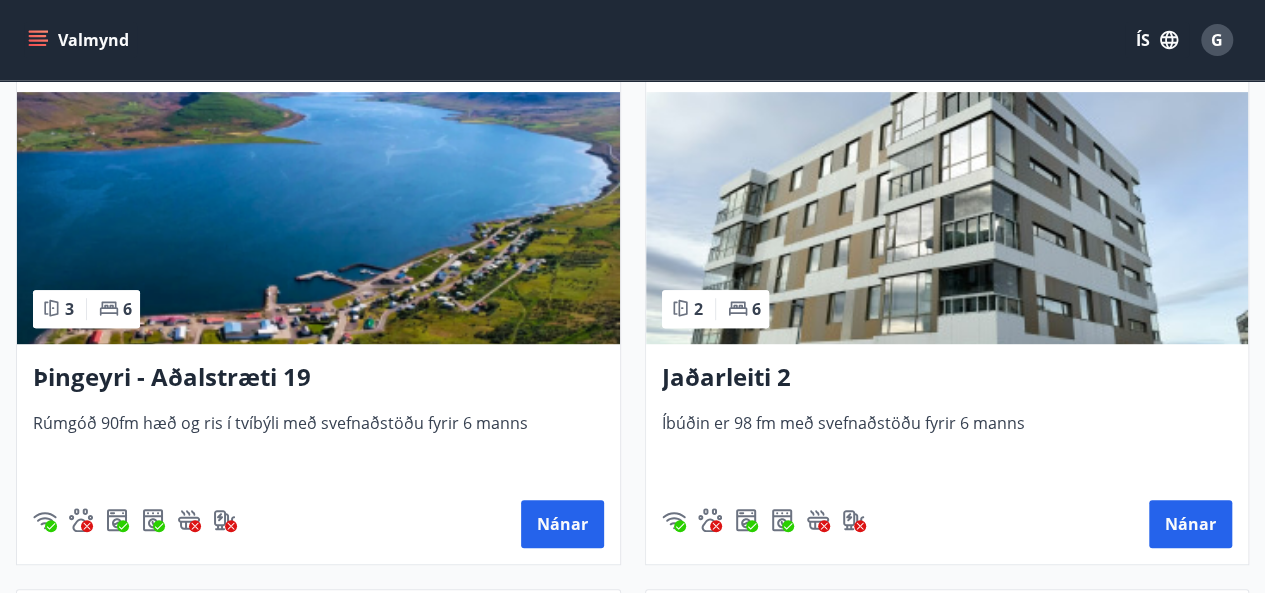 scroll, scrollTop: 402, scrollLeft: 0, axis: vertical 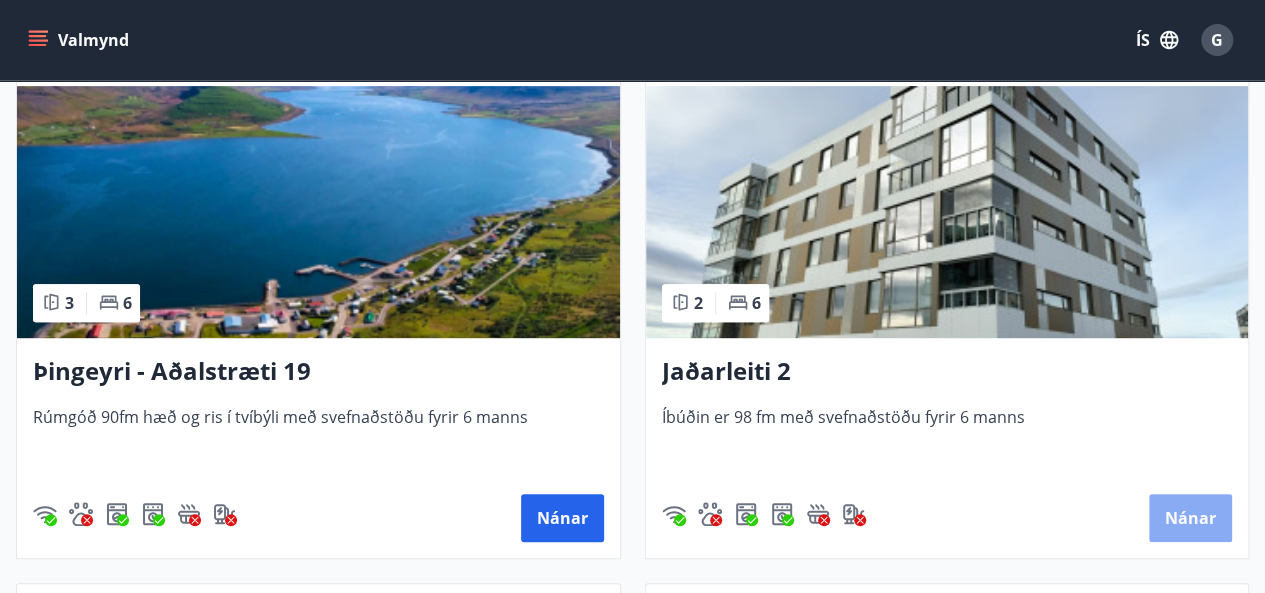 click on "Nánar" at bounding box center [1190, 518] 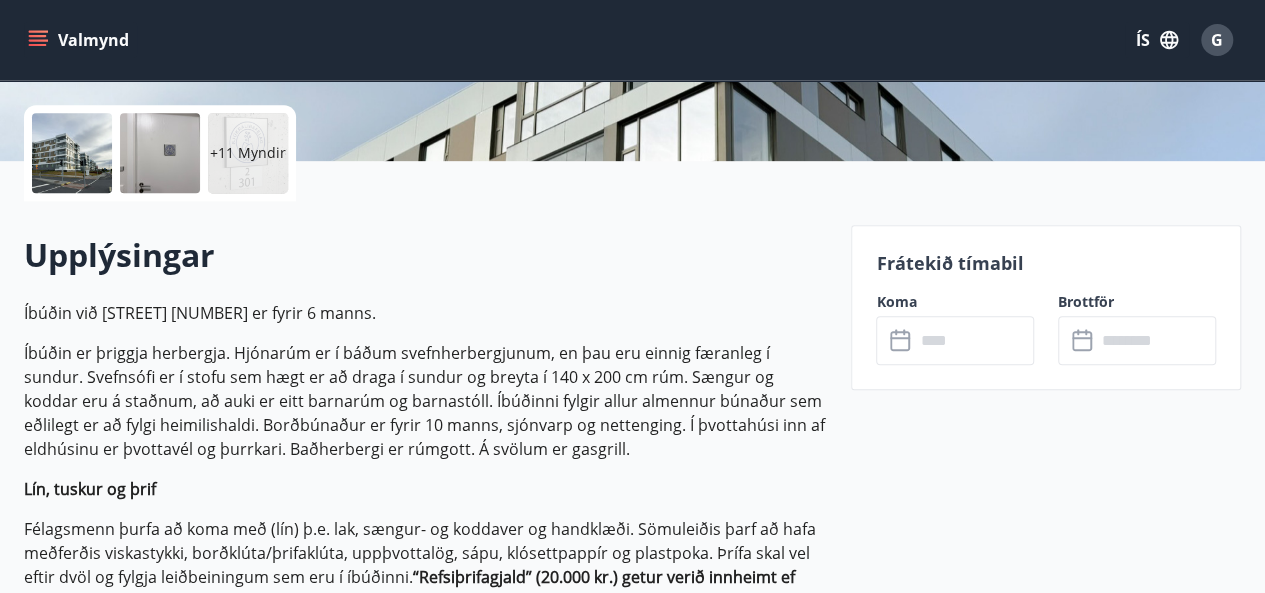 scroll, scrollTop: 441, scrollLeft: 0, axis: vertical 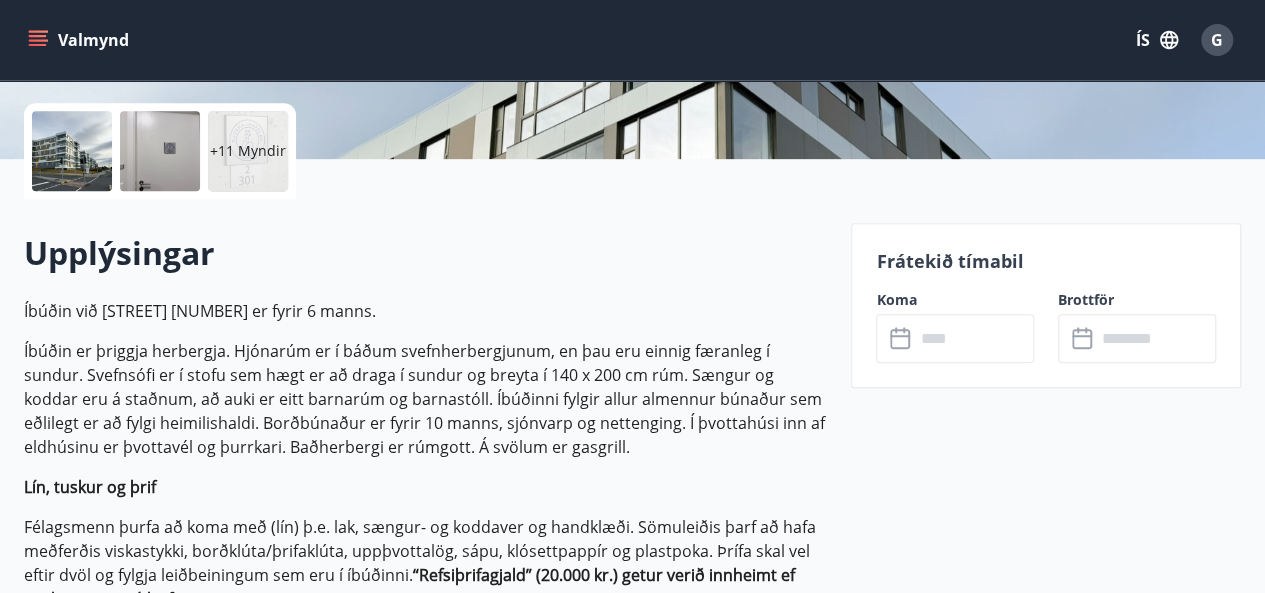 drag, startPoint x: 900, startPoint y: 336, endPoint x: 910, endPoint y: 335, distance: 10.049875 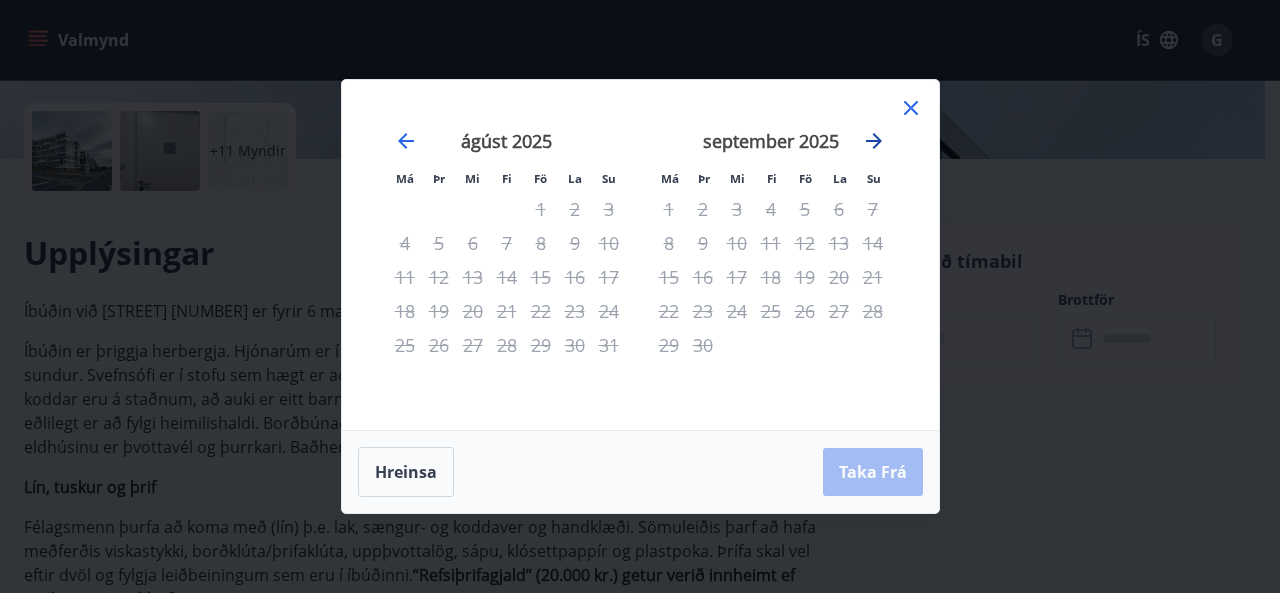 click 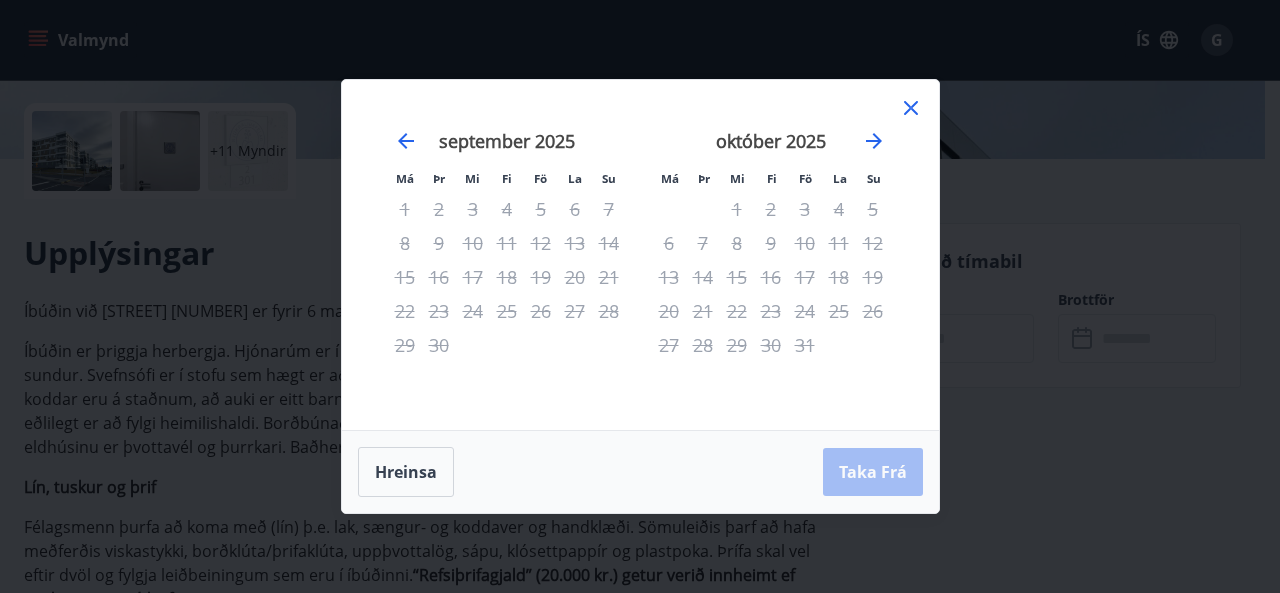 click 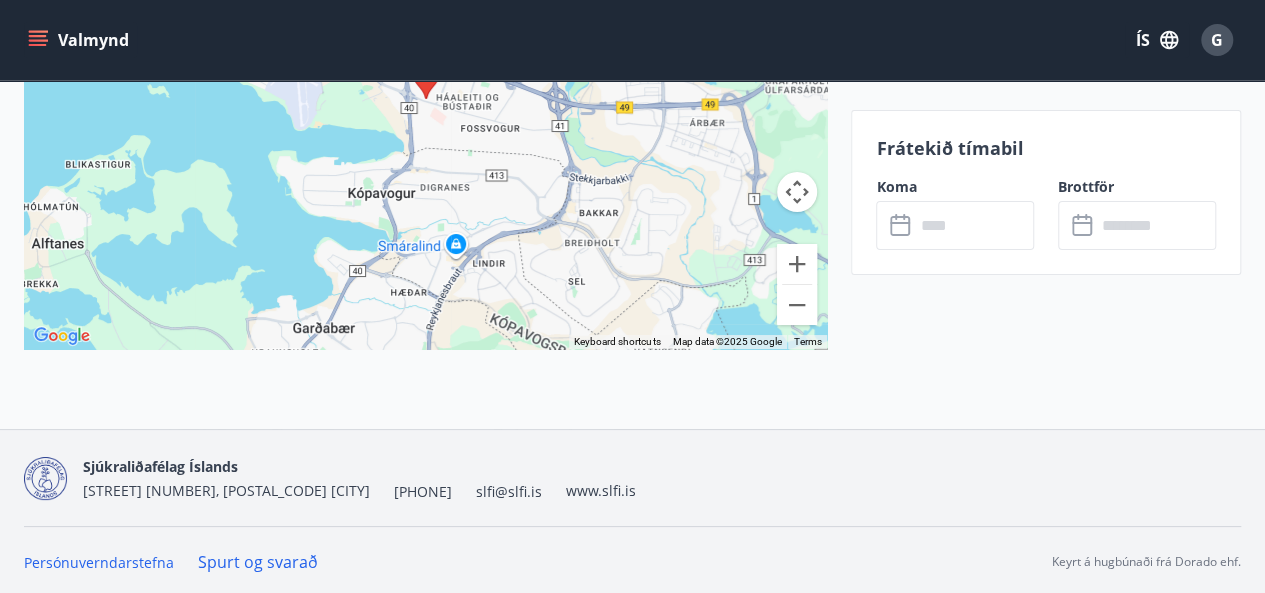 scroll, scrollTop: 3704, scrollLeft: 0, axis: vertical 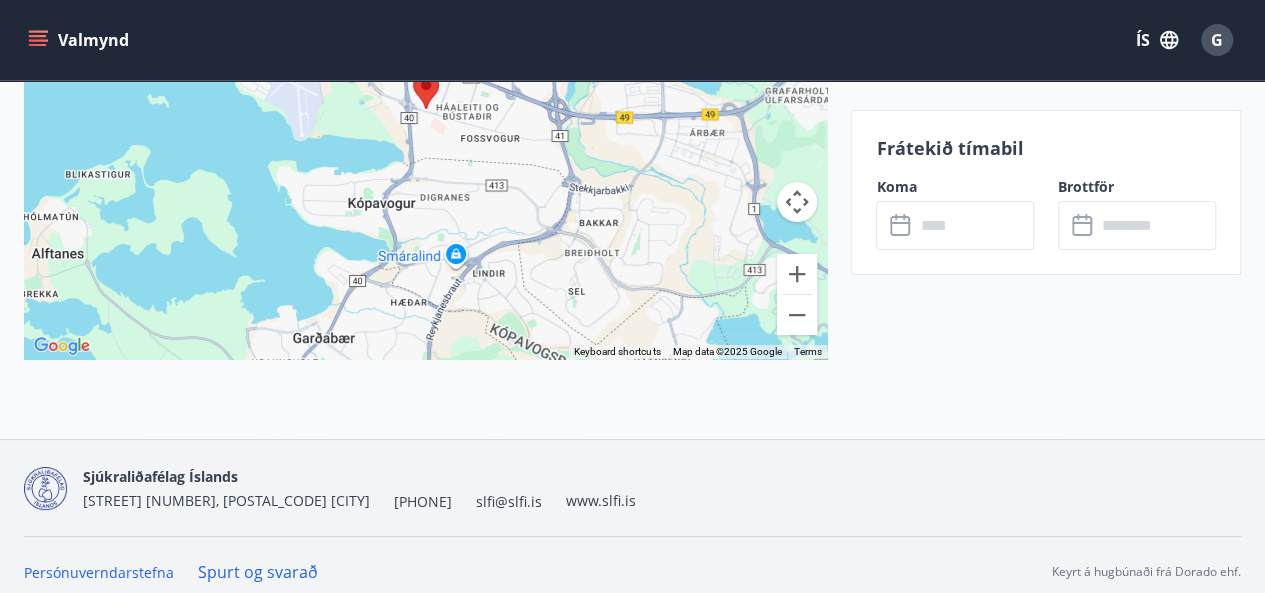 click 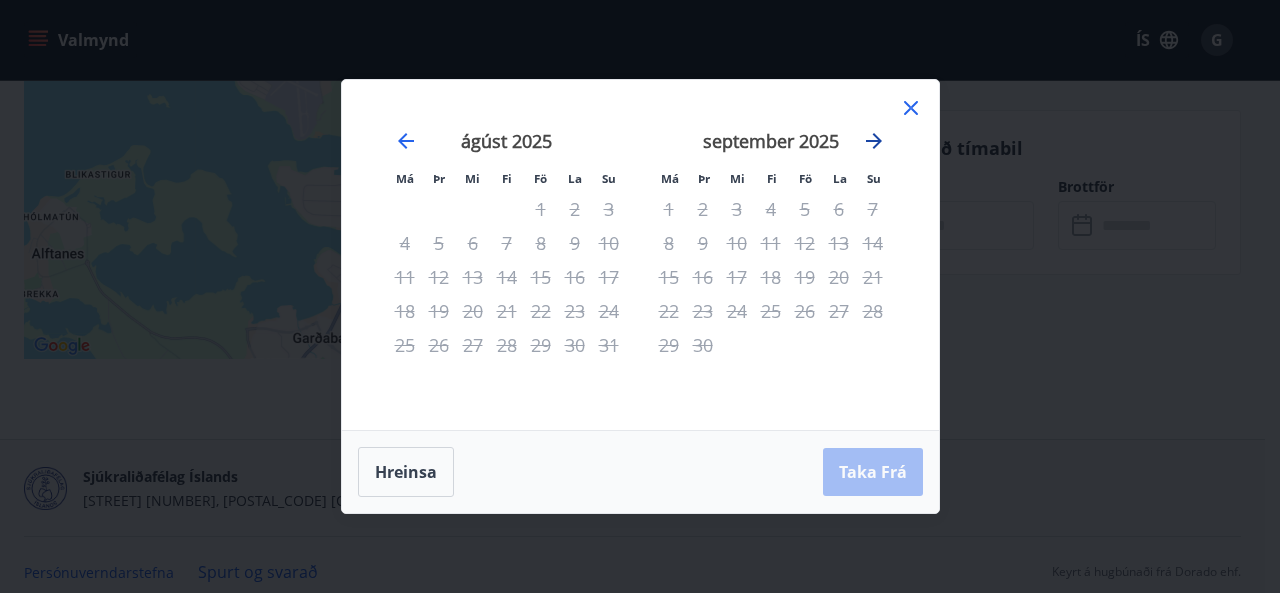 click 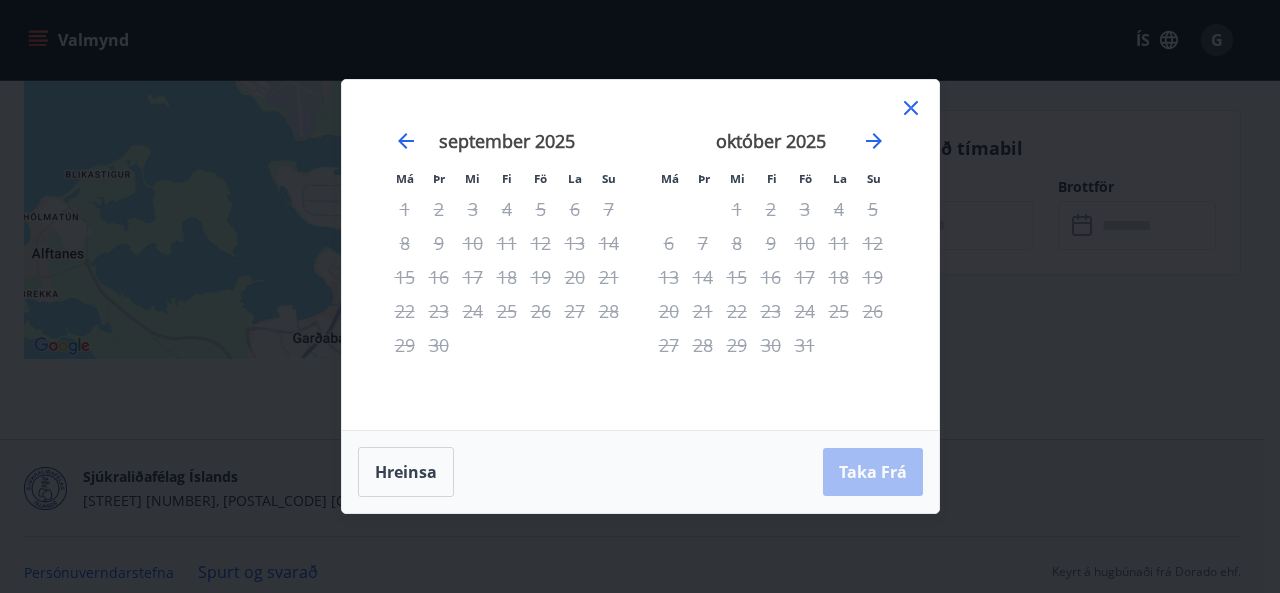 click 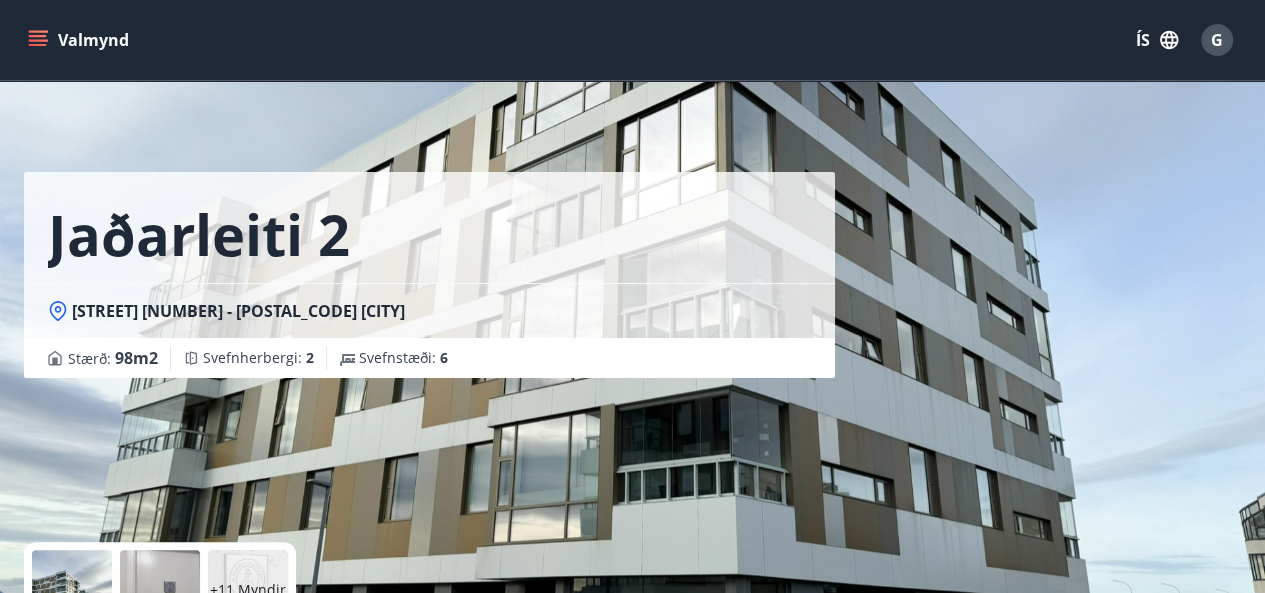 scroll, scrollTop: 0, scrollLeft: 0, axis: both 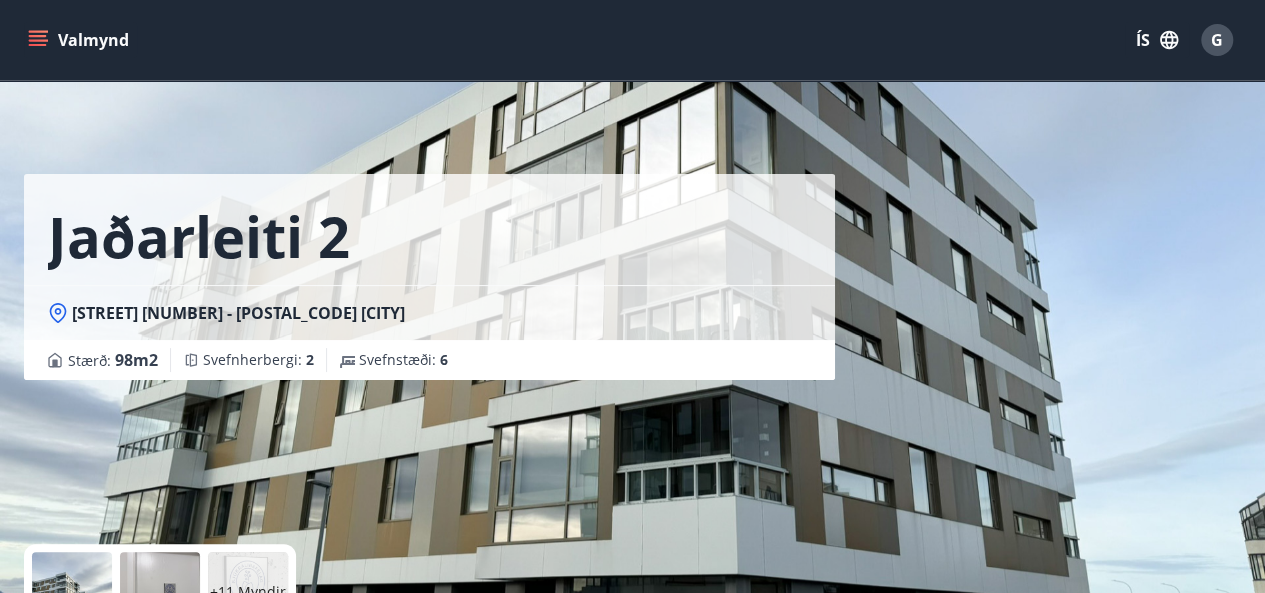 click on "Valmynd" at bounding box center [80, 40] 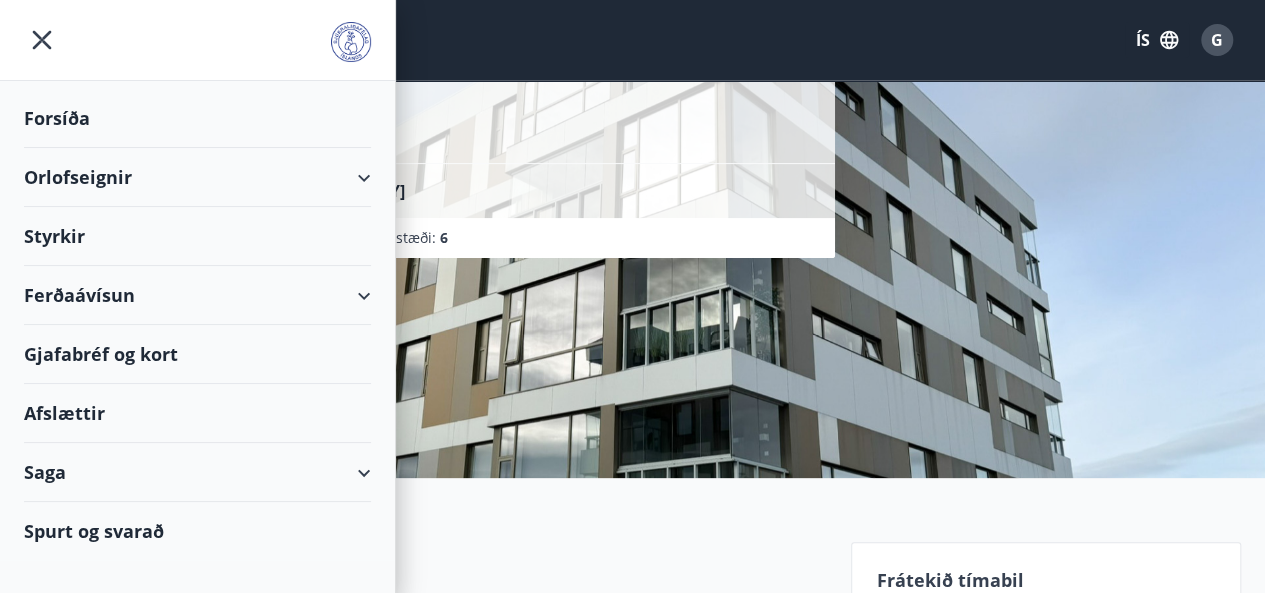 scroll, scrollTop: 138, scrollLeft: 0, axis: vertical 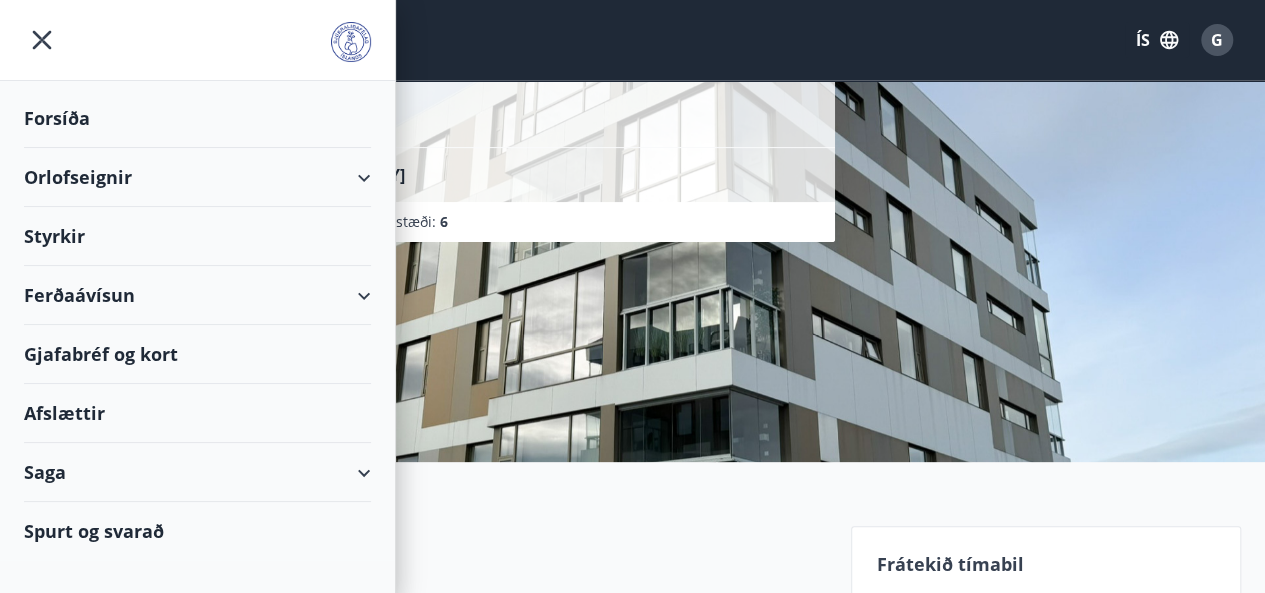 click on "Spurt og svarað" at bounding box center [197, 531] 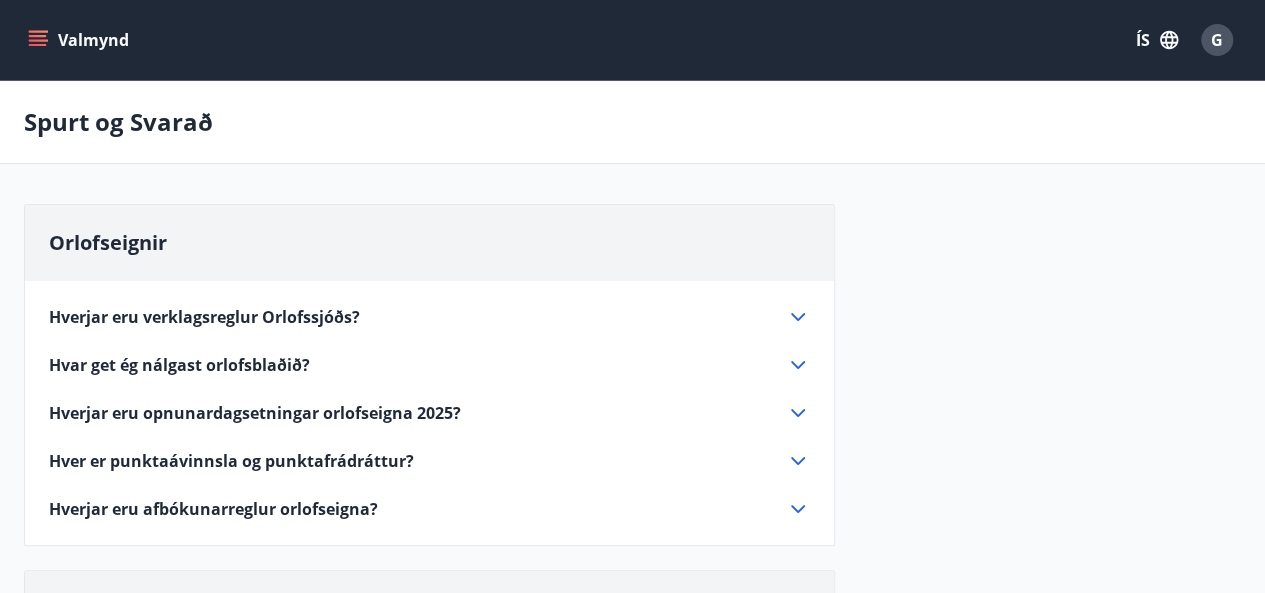click on "Orlofseignir Hverjar eru verklagsreglur Orlofssjóðs? Almennt
Um rétt félagsmanna gilda reglur Orlofsheimilasjóðs Sjúkraliðafélags Íslands ásamt gildandi reglum vegna leigu á orlofskostum. Sjóðsaðild byggir á að vinnuveitandi greiði til sjóðsins mánaðarlegt framlag í samræmi við ákvæði kjarasamninga hverju sinni. Mánaðarleg ávinnsla orlofspunkta er 1 punktur fyrir hvern mánuð sem greitt er í félagið eða 12 punktar á ári ef greitt er allt árið. Punktastaða sjóðfélaga er uppfærð einu sinni á ári áður en sumarúthlutun fer fram, eða í mars/apríl á hverju ári.
Fagfélagsaðild og lífeyrisdeild
Orlofsvefur
Ávallt má nálgast upplýsingar um leigutímabil og leigugjald orlofshúsa á orlofsvefnum.
Leigutímabil eru þrjú og skiptast í sumarleigu, haustleigu og vorleigu. Á sumartímabilinu er orlofshúsum úthlutað og er úthlutunin byggð á fjölda orlofspunkta.
Leiga á úthlutunartímabili - sumar" at bounding box center (429, 375) 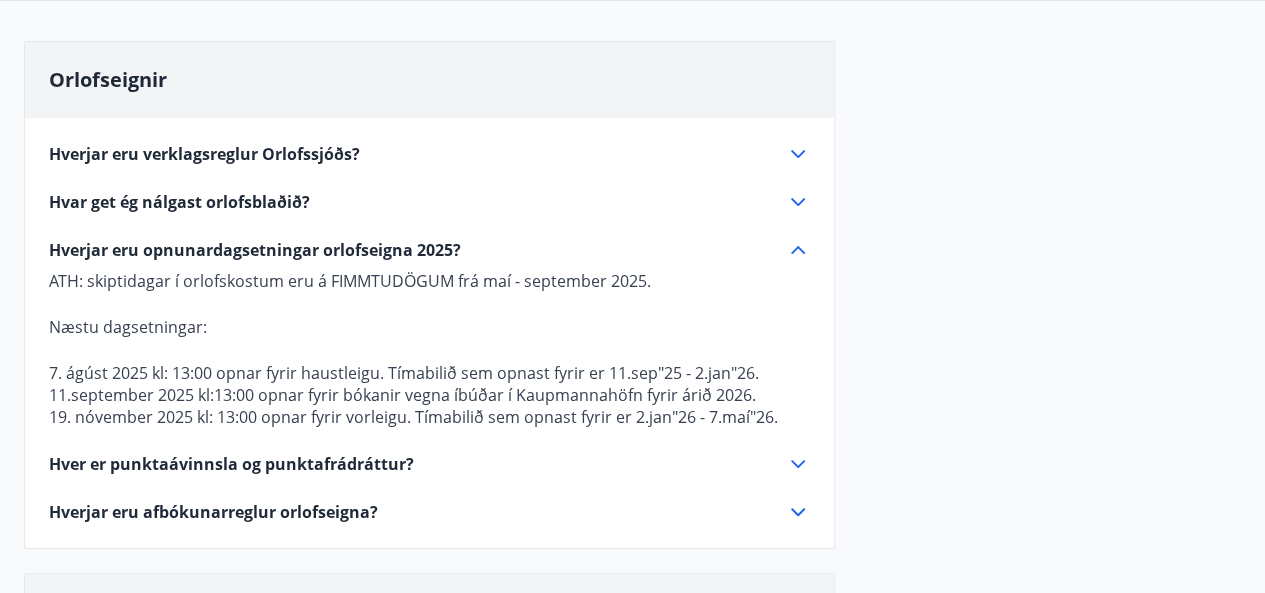 scroll, scrollTop: 160, scrollLeft: 0, axis: vertical 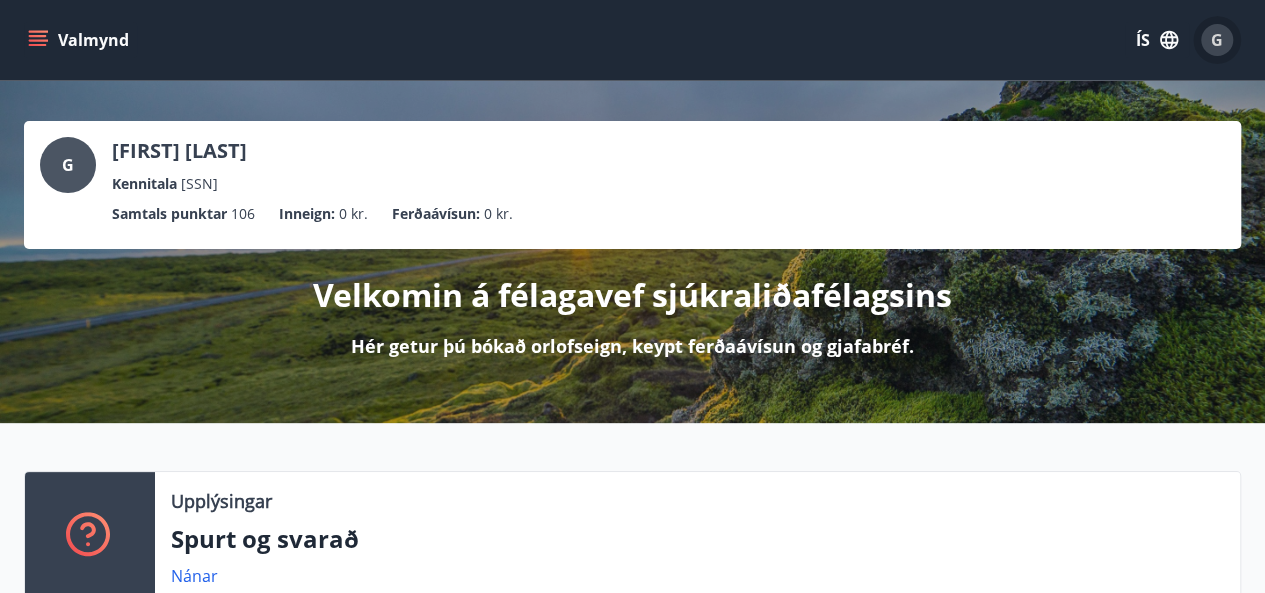click on "G" at bounding box center [1217, 40] 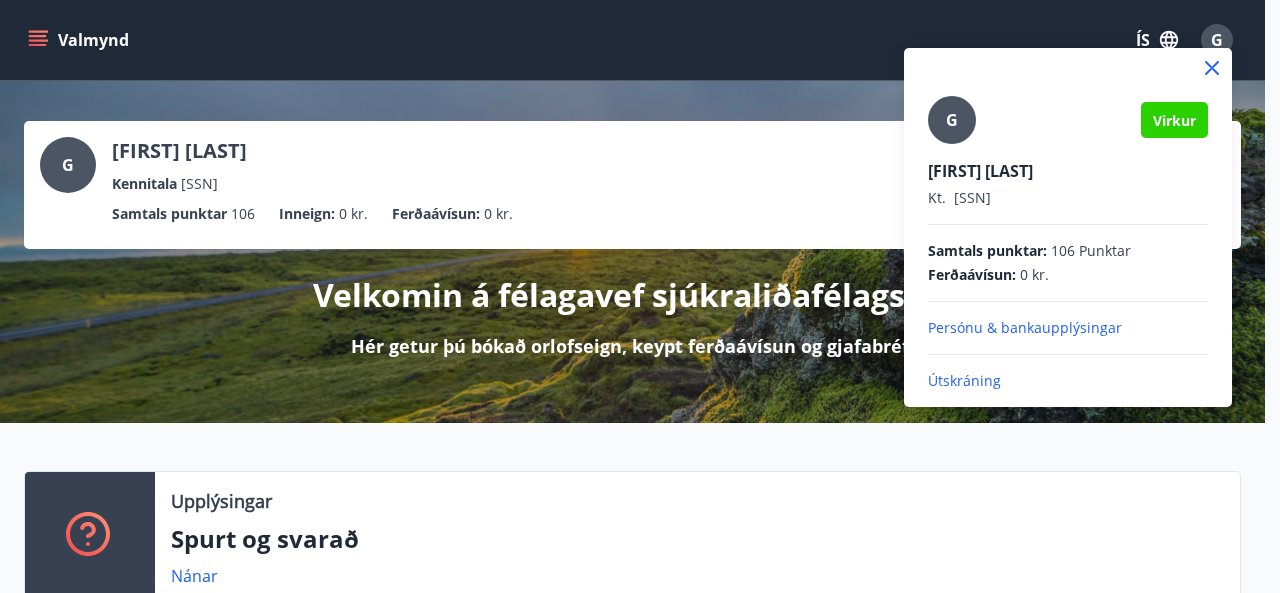 click on "Útskráning" at bounding box center (1068, 381) 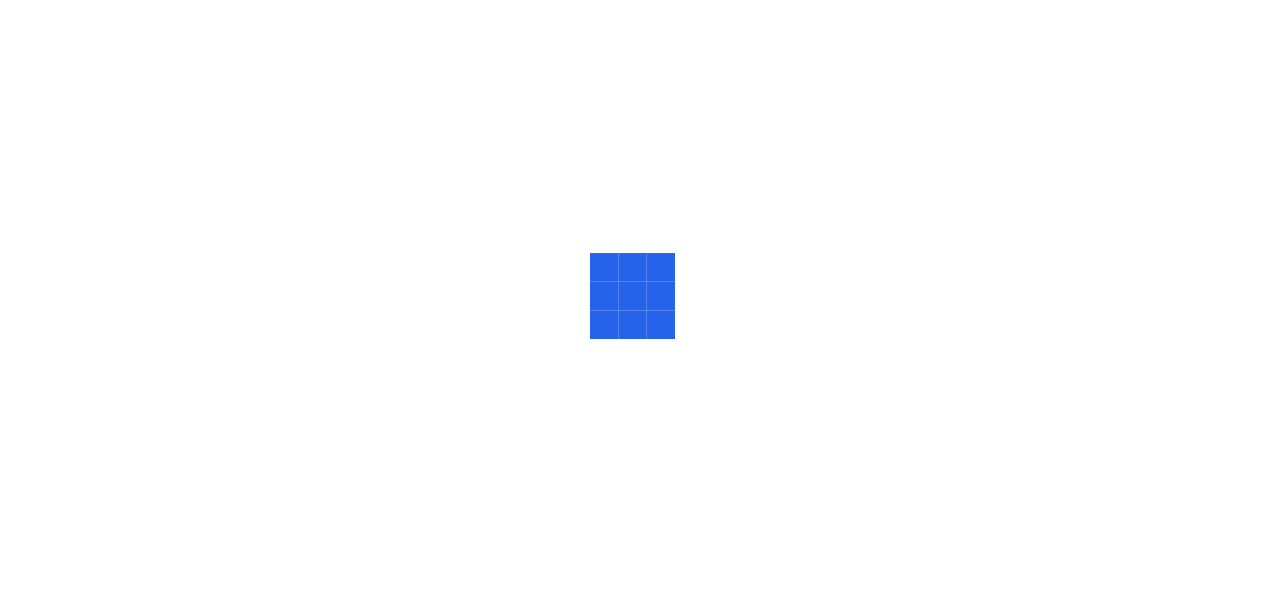 scroll, scrollTop: 0, scrollLeft: 0, axis: both 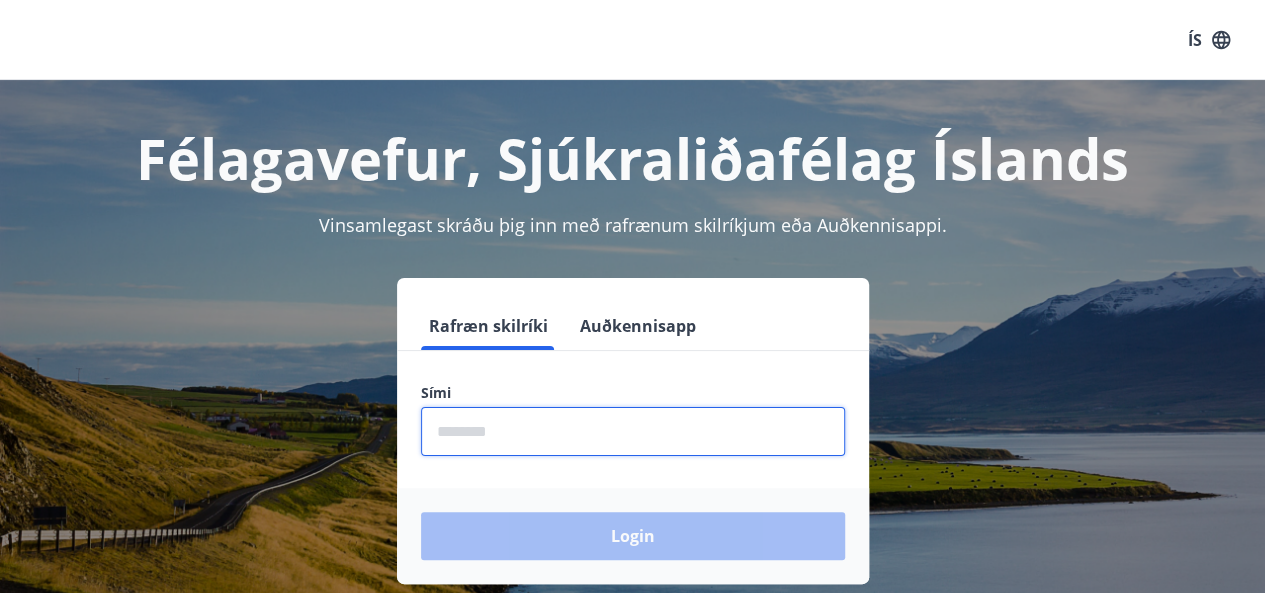 click at bounding box center (633, 431) 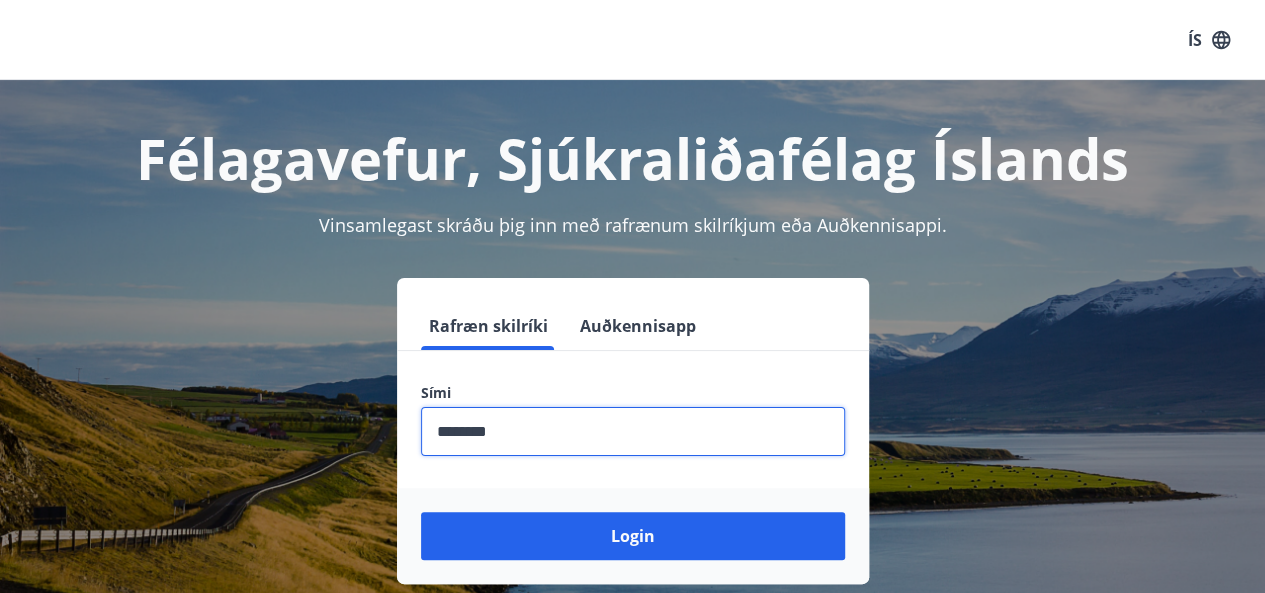 type on "********" 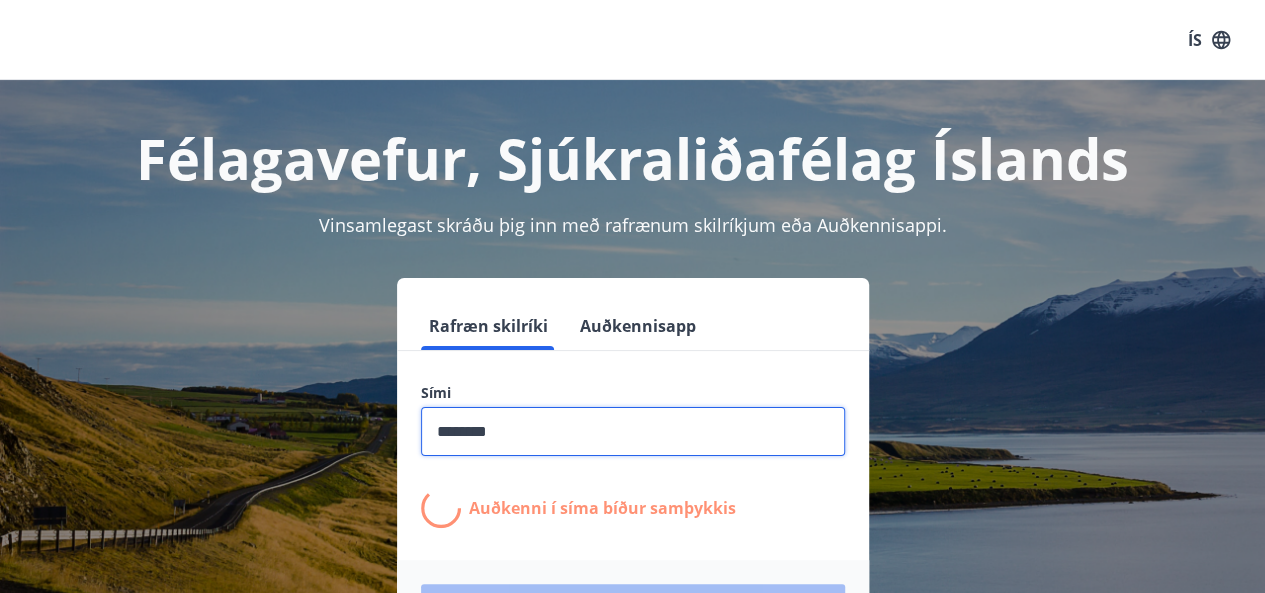 click at bounding box center (633, 431) 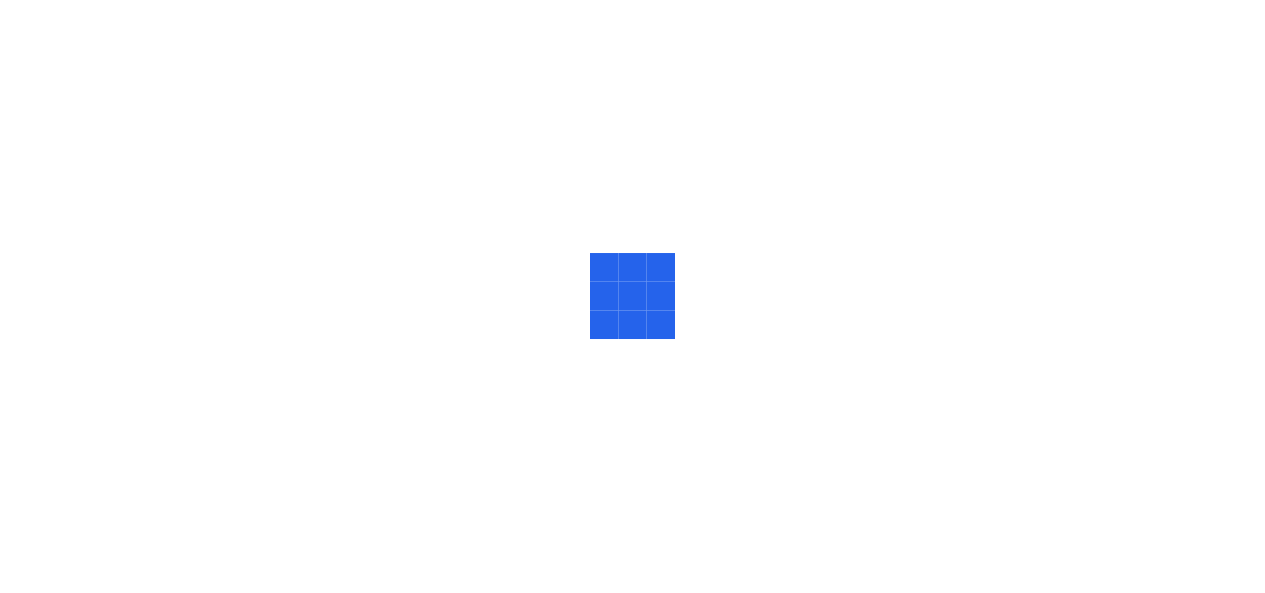 scroll, scrollTop: 0, scrollLeft: 0, axis: both 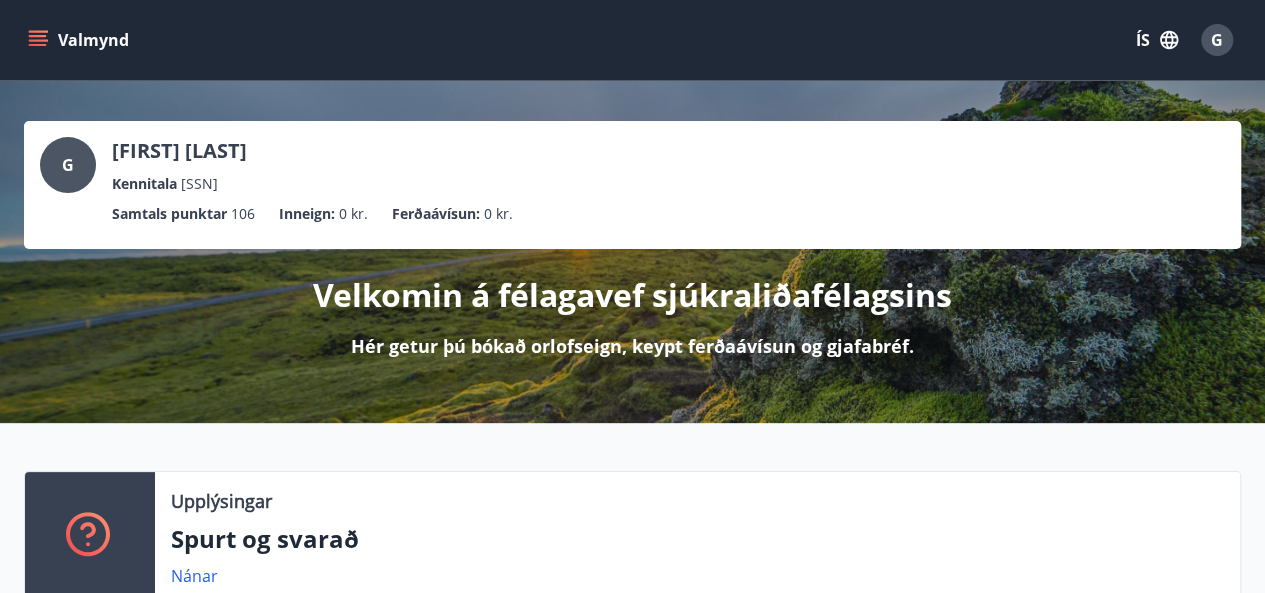 click on "Valmynd" at bounding box center (80, 40) 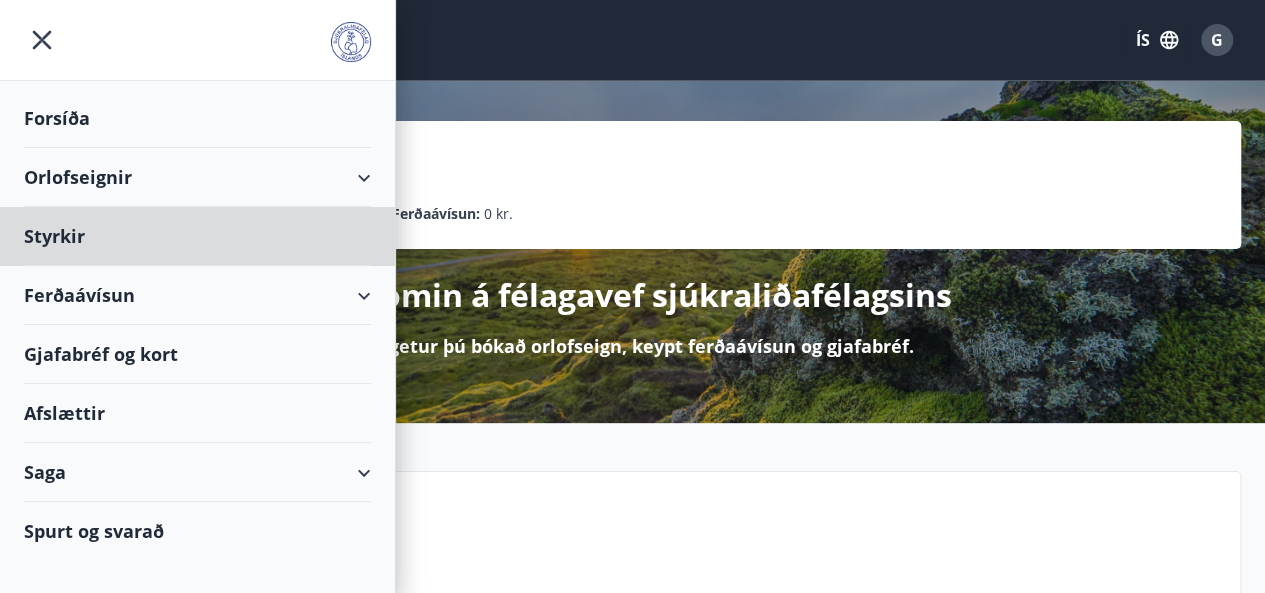 click on "Forsíða" at bounding box center (197, 118) 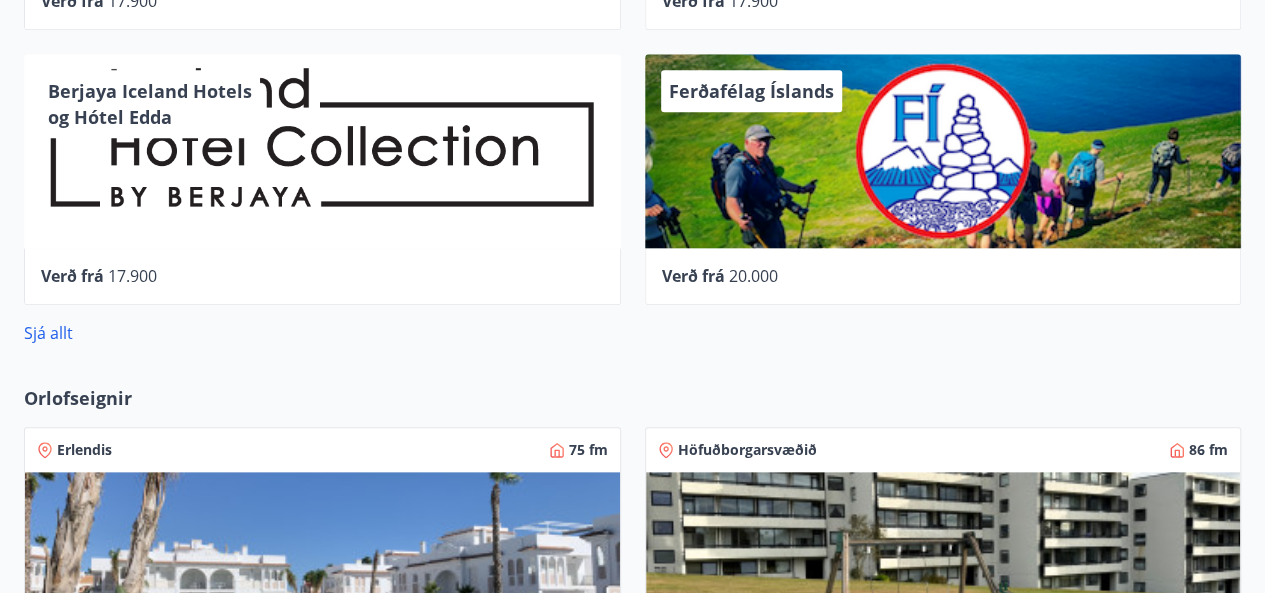 scroll, scrollTop: 919, scrollLeft: 0, axis: vertical 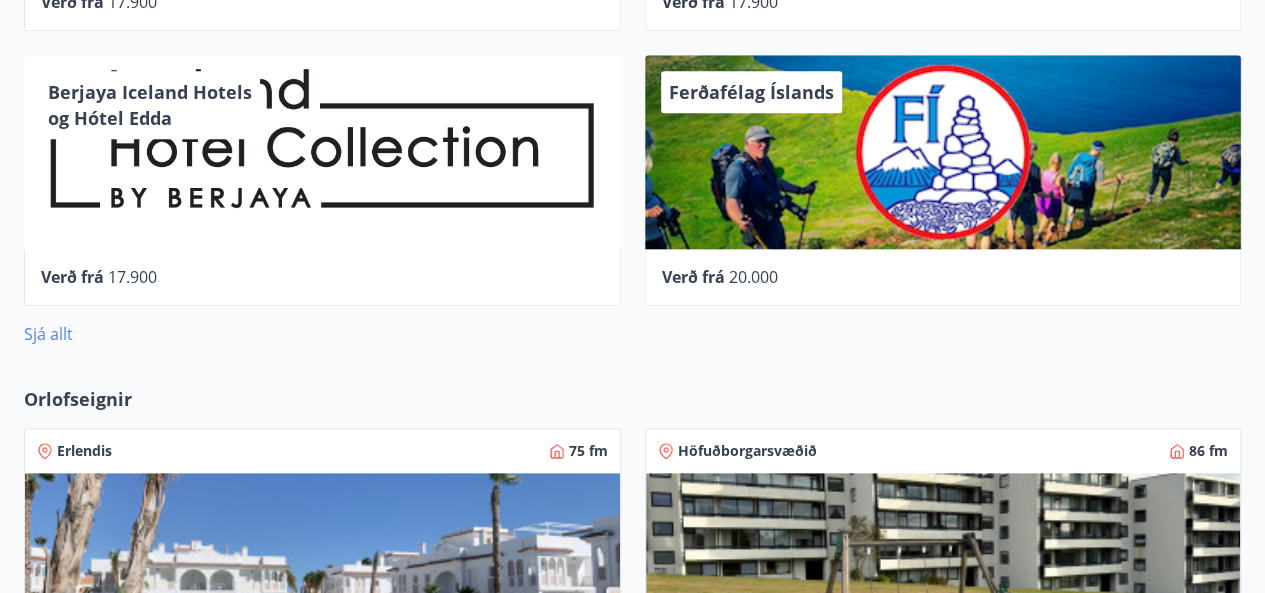 click on "Sjá allt" at bounding box center (48, 334) 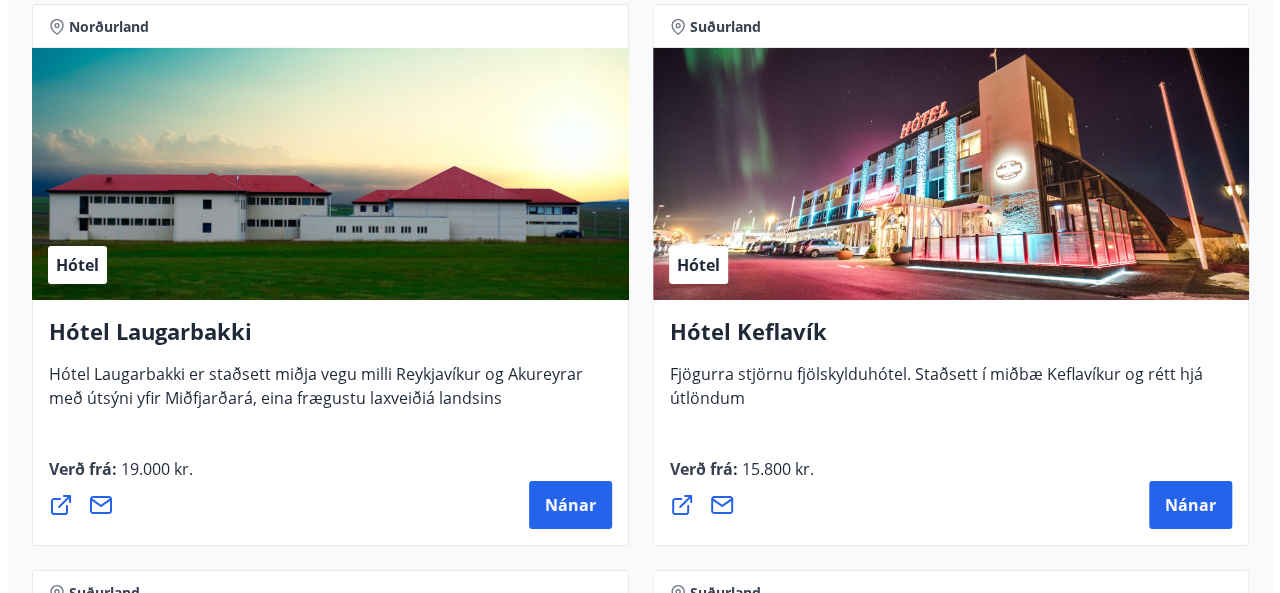 scroll, scrollTop: 7178, scrollLeft: 0, axis: vertical 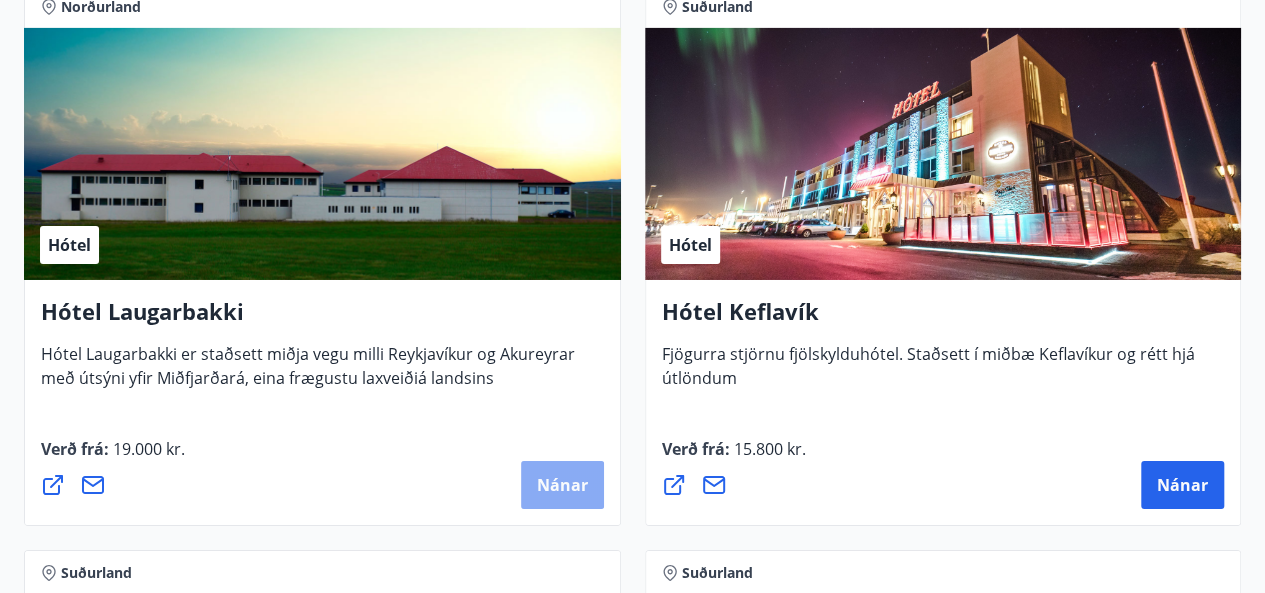 click on "Nánar" at bounding box center [562, 485] 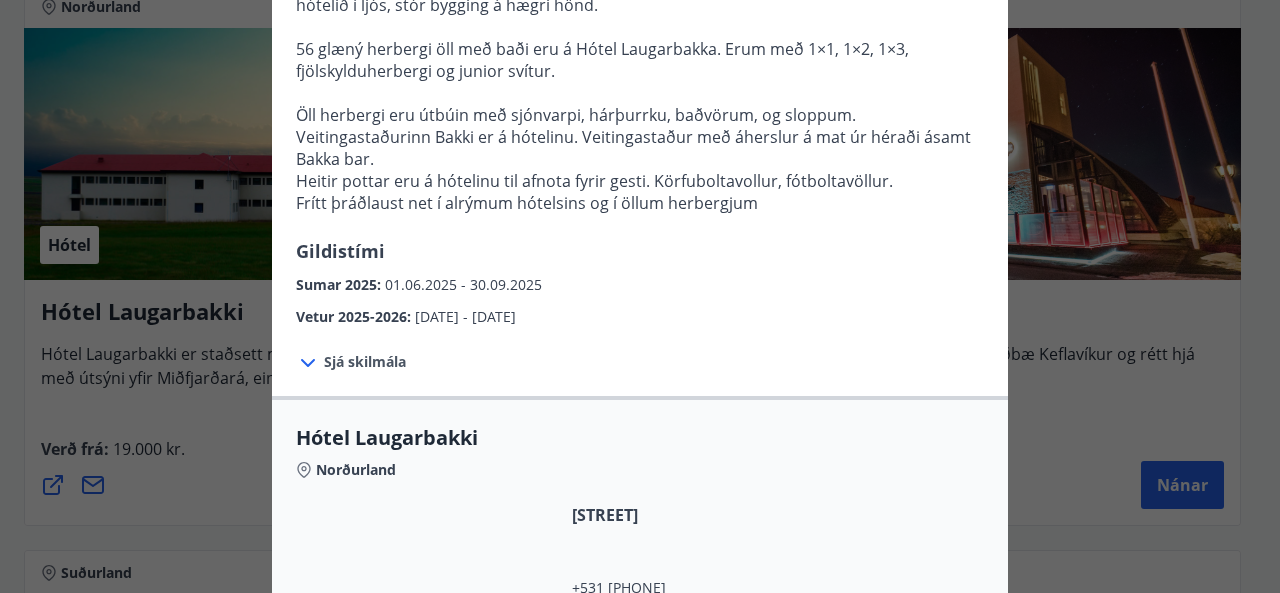 scroll, scrollTop: 297, scrollLeft: 0, axis: vertical 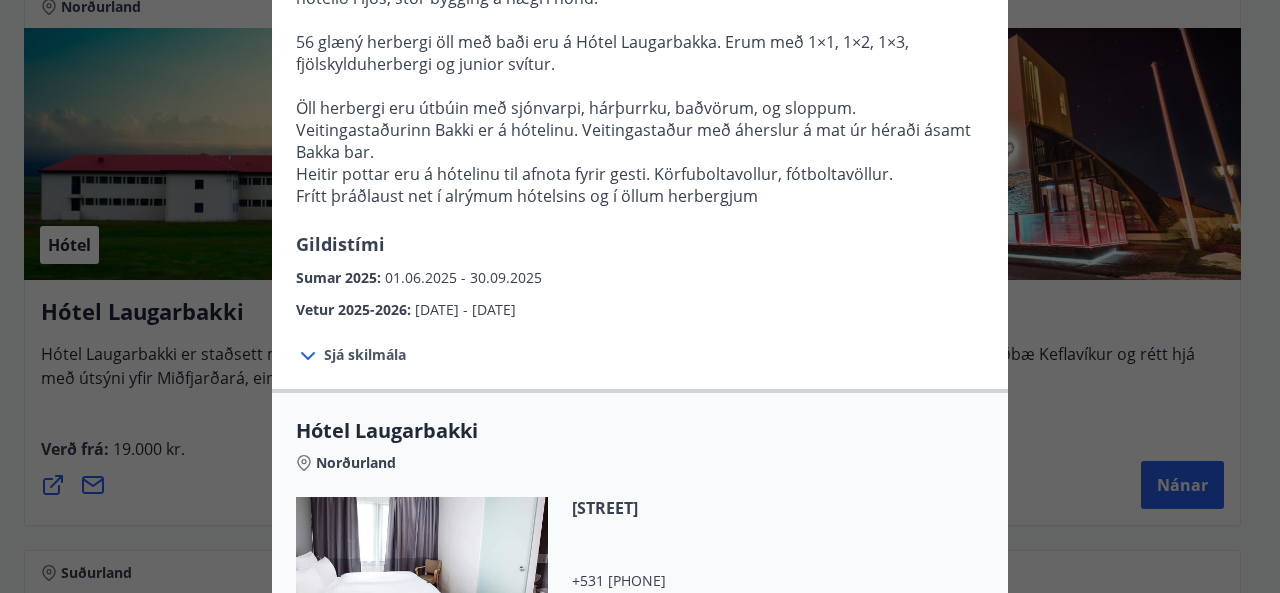 click on "Sjá skilmála" at bounding box center [365, 355] 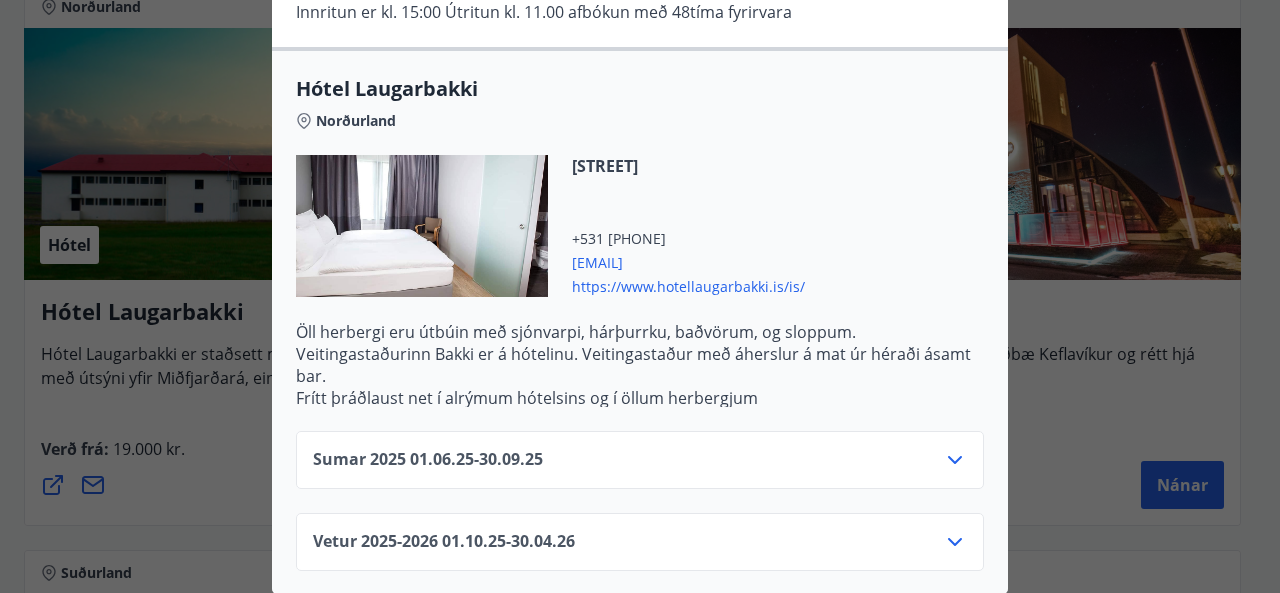 scroll, scrollTop: 692, scrollLeft: 0, axis: vertical 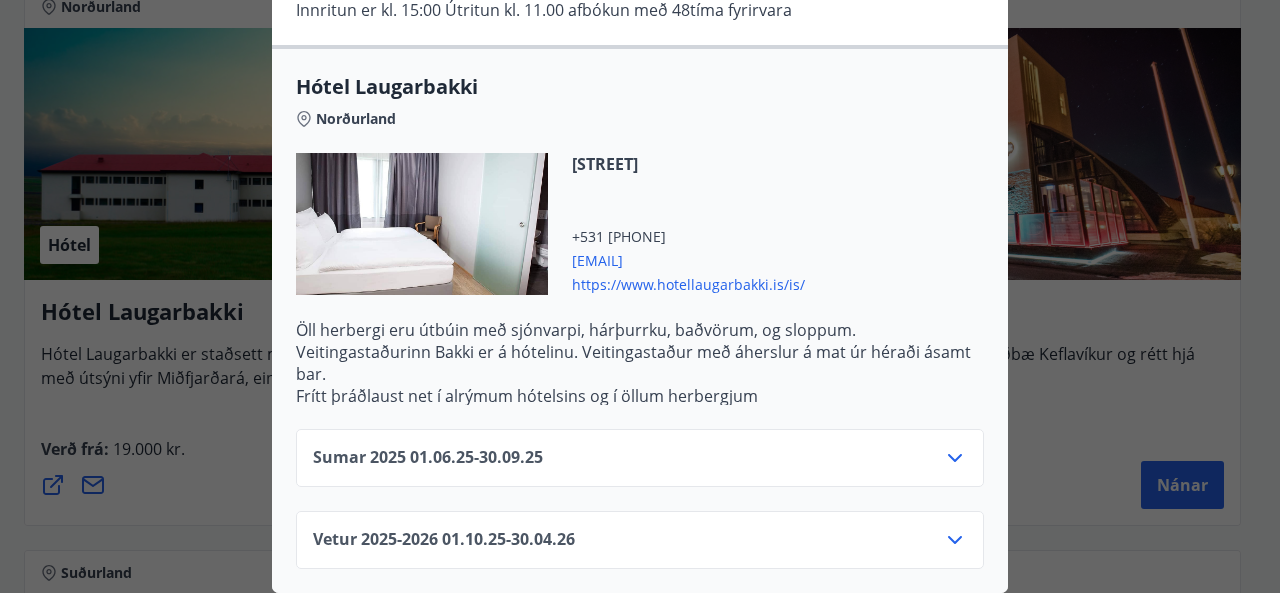 click on "Sumar 2025   01.06.25  -  30.09.25" at bounding box center (640, 466) 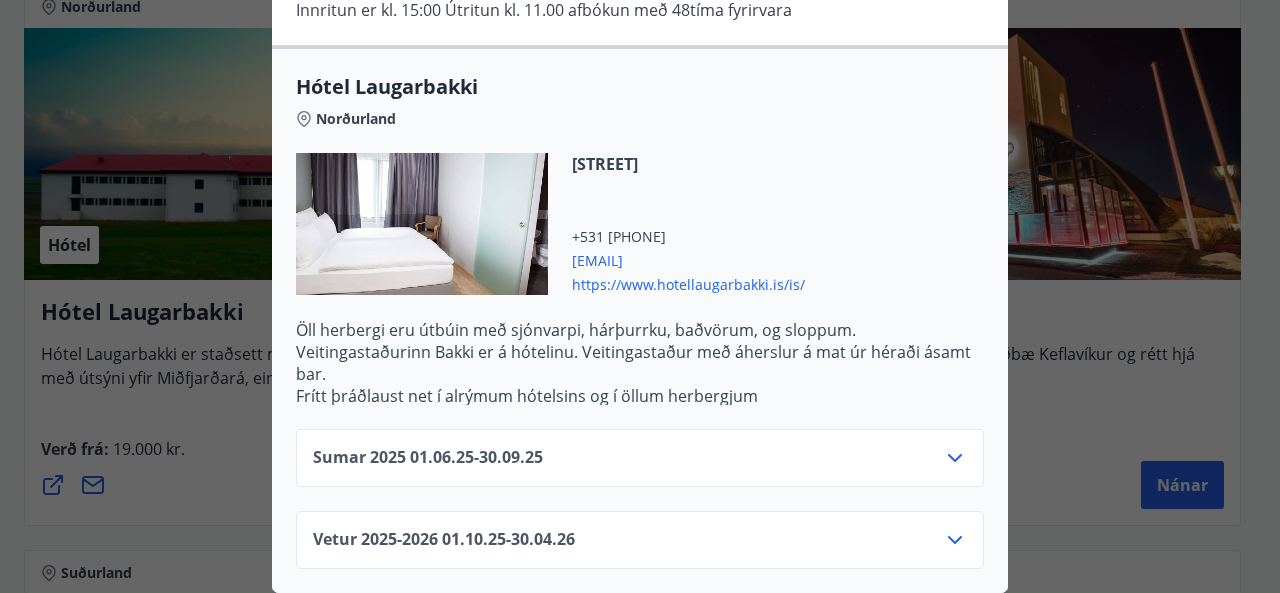 click on "Sumar 2025   01.06.25  -  30.09.25" at bounding box center [428, 458] 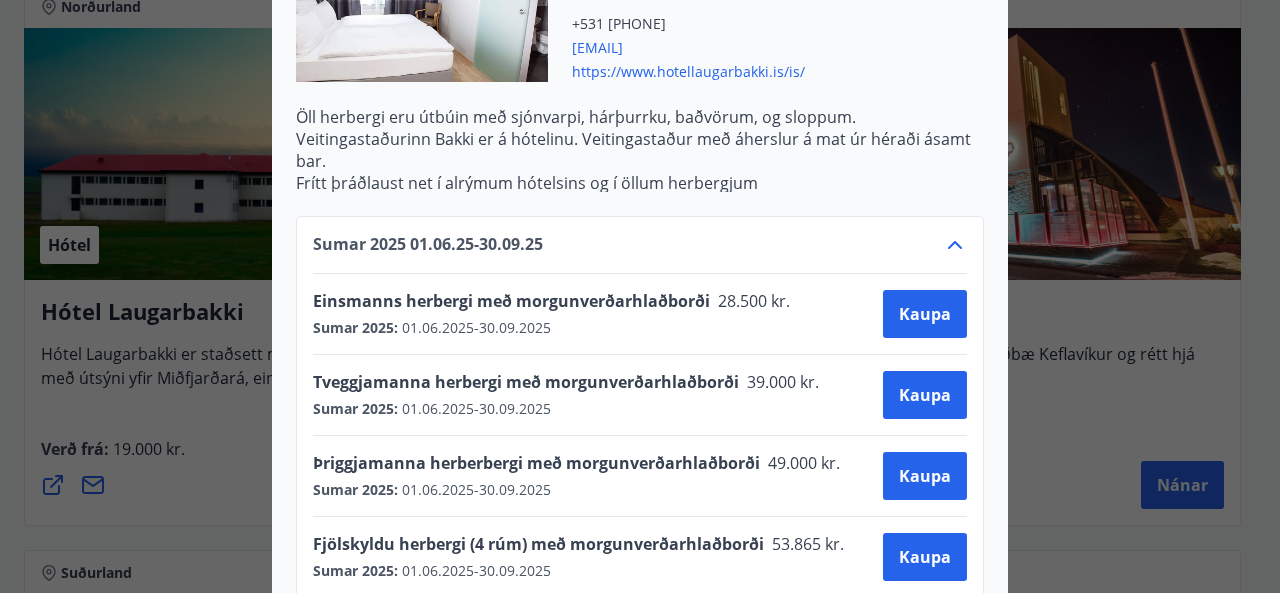 scroll, scrollTop: 892, scrollLeft: 0, axis: vertical 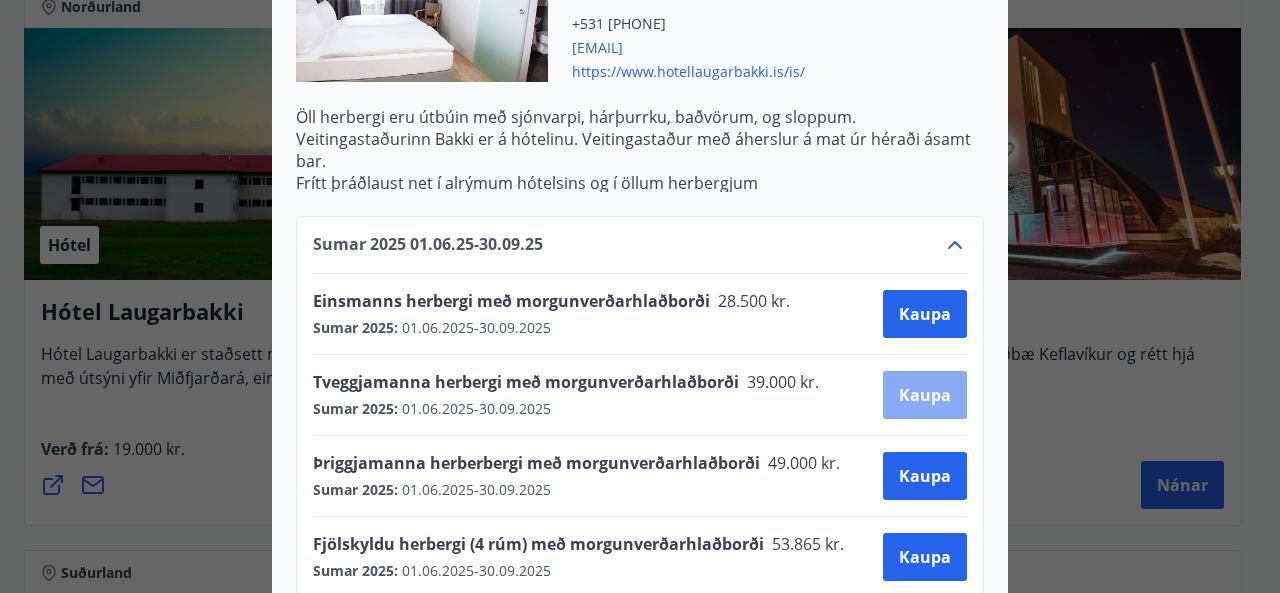 click on "Kaupa" at bounding box center [925, 395] 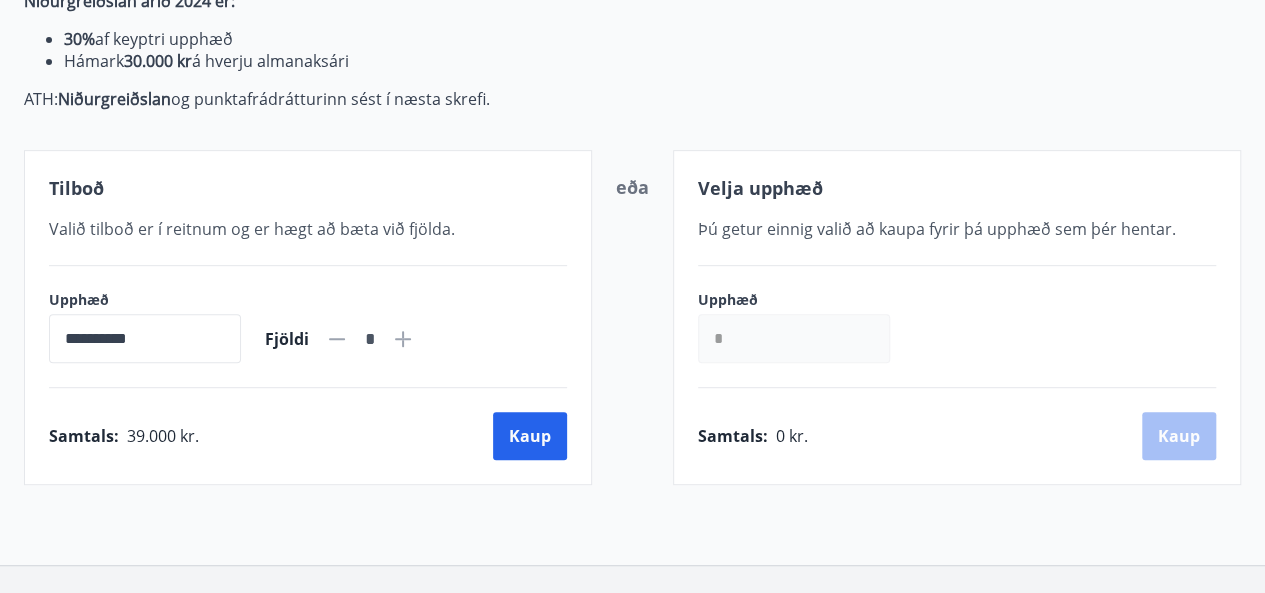 scroll, scrollTop: 374, scrollLeft: 0, axis: vertical 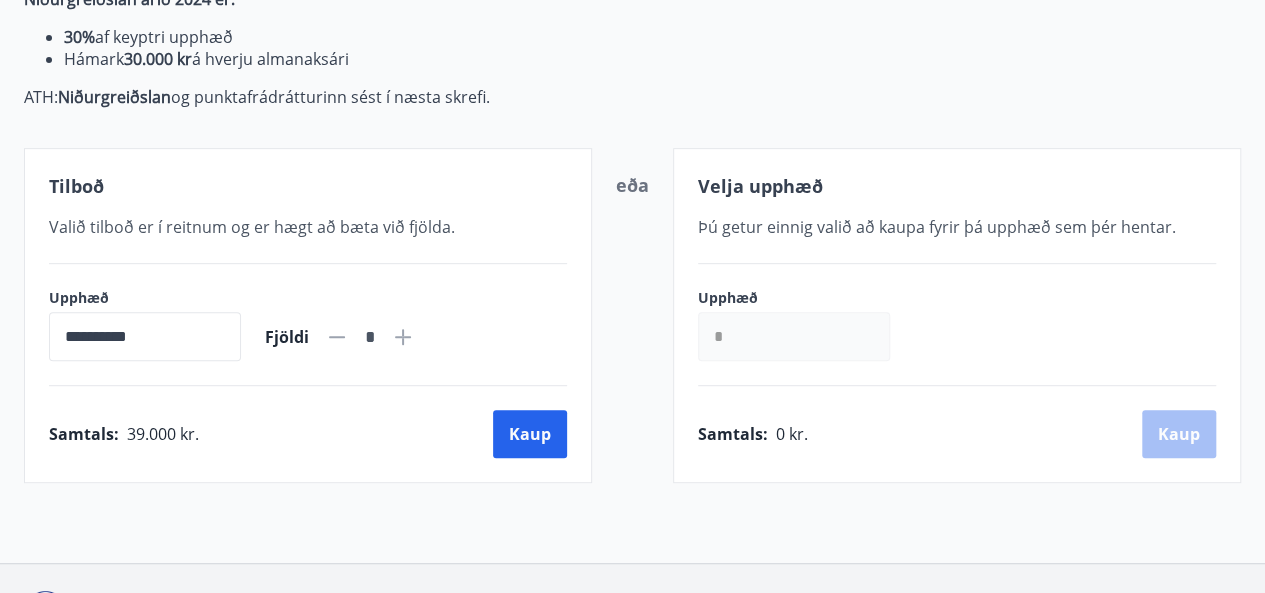 click on "**********" at bounding box center [308, 315] 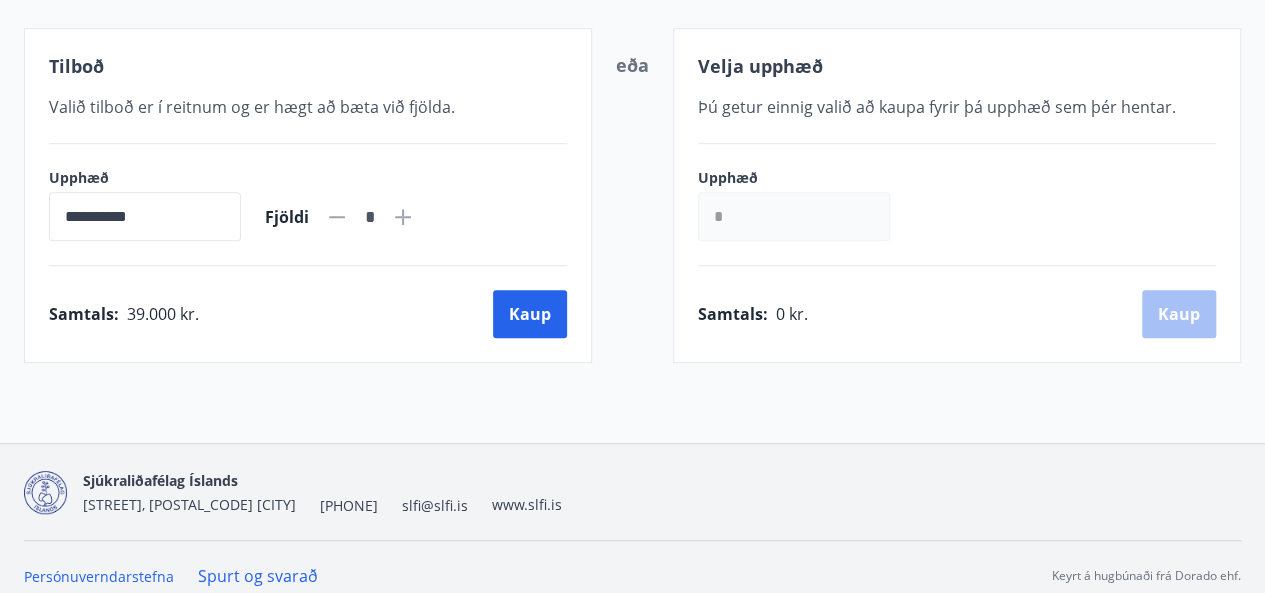 scroll, scrollTop: 492, scrollLeft: 0, axis: vertical 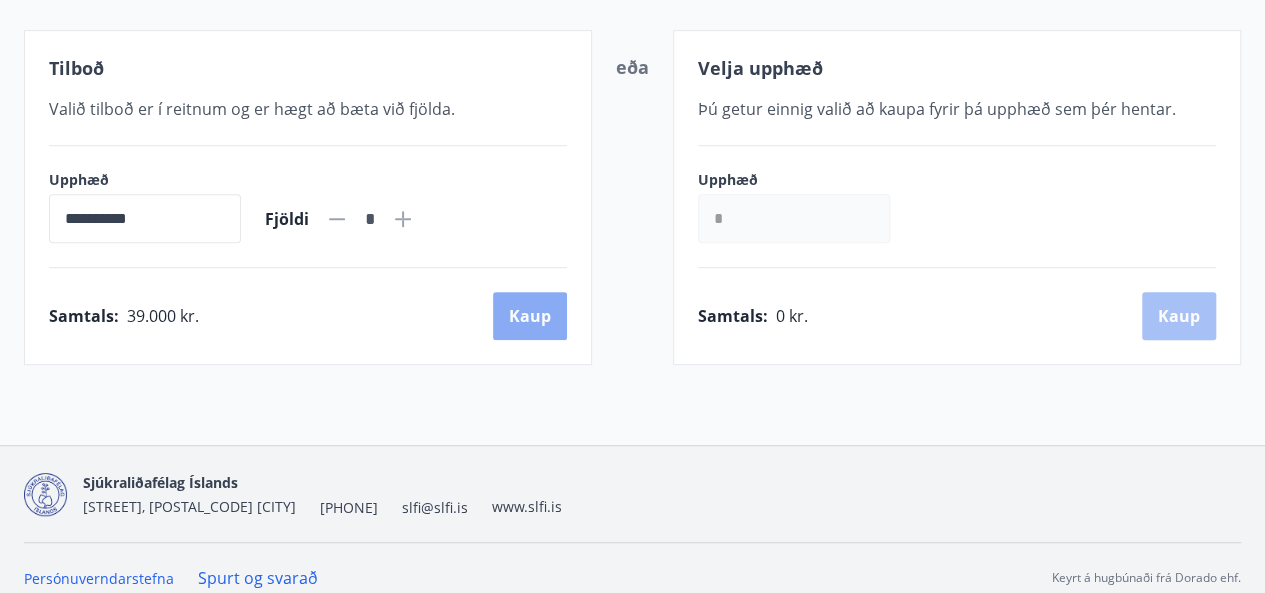 click on "Kaup" at bounding box center (530, 316) 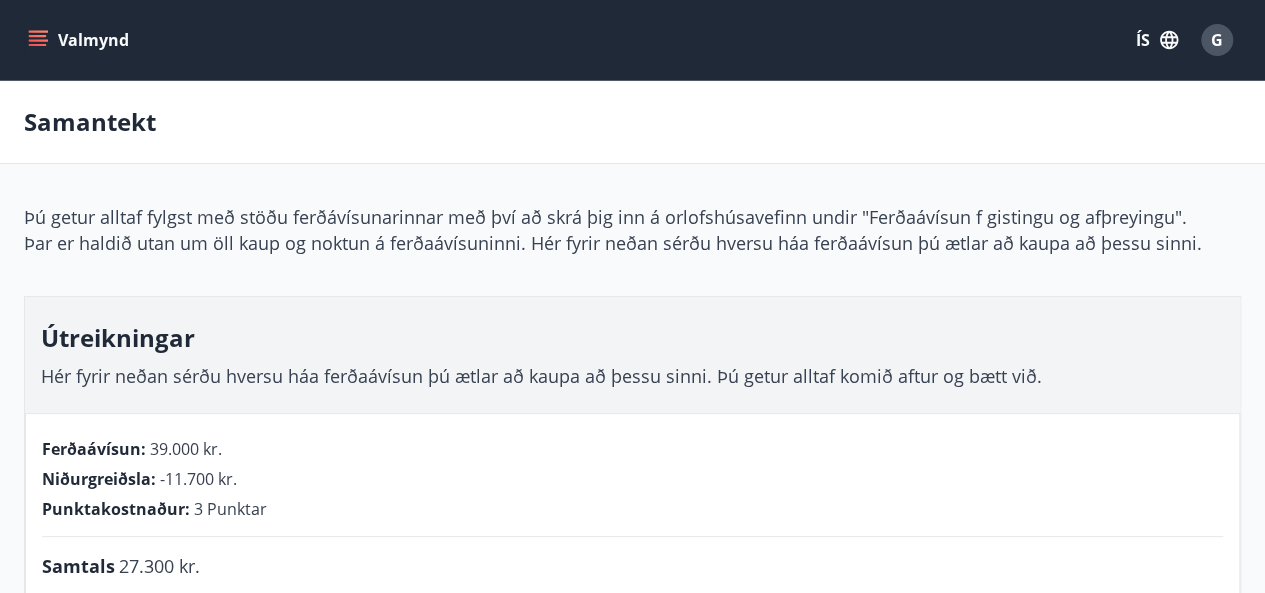 scroll, scrollTop: 9, scrollLeft: 0, axis: vertical 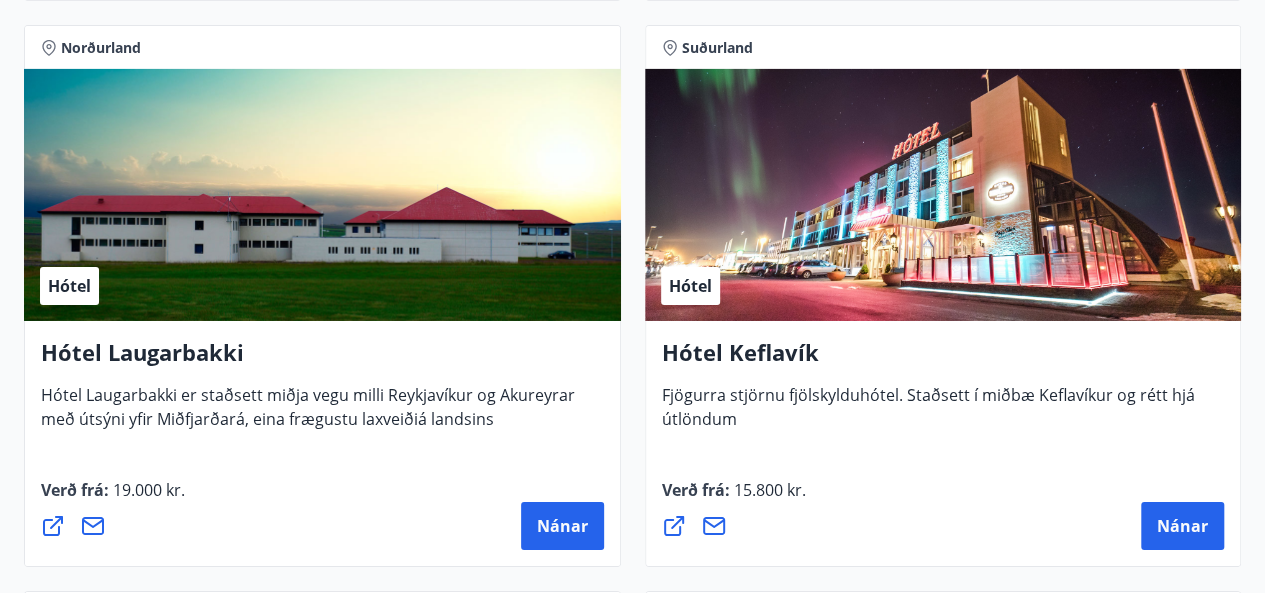click on "Hótel" at bounding box center [322, 195] 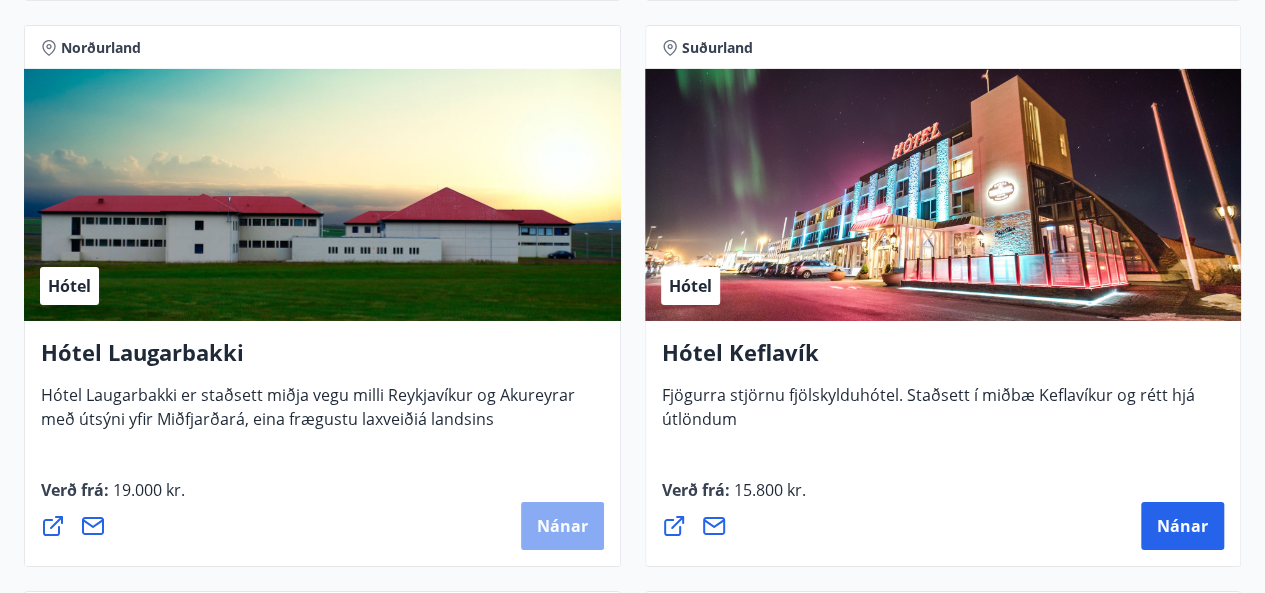 click on "Nánar" at bounding box center (562, 526) 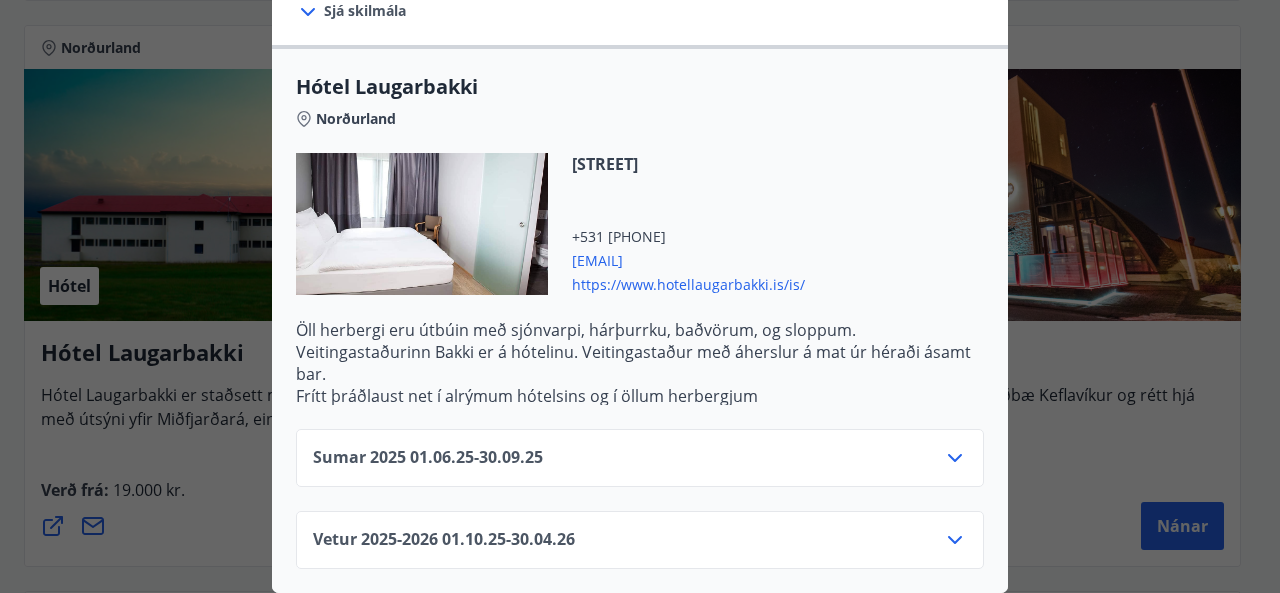 scroll, scrollTop: 654, scrollLeft: 0, axis: vertical 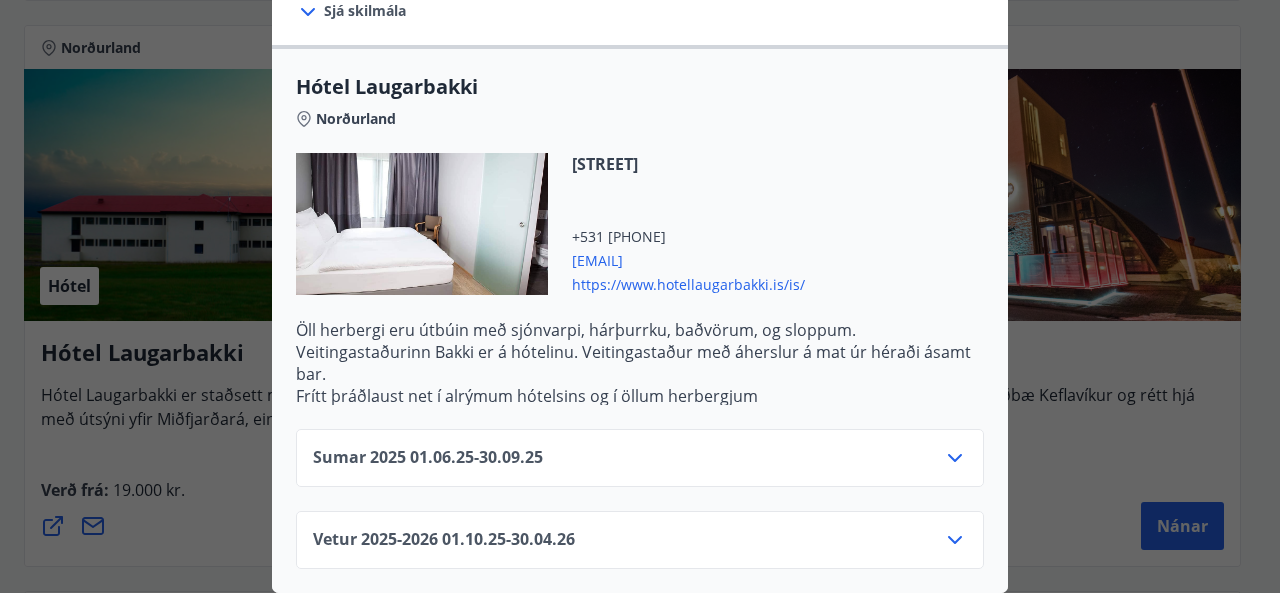 click 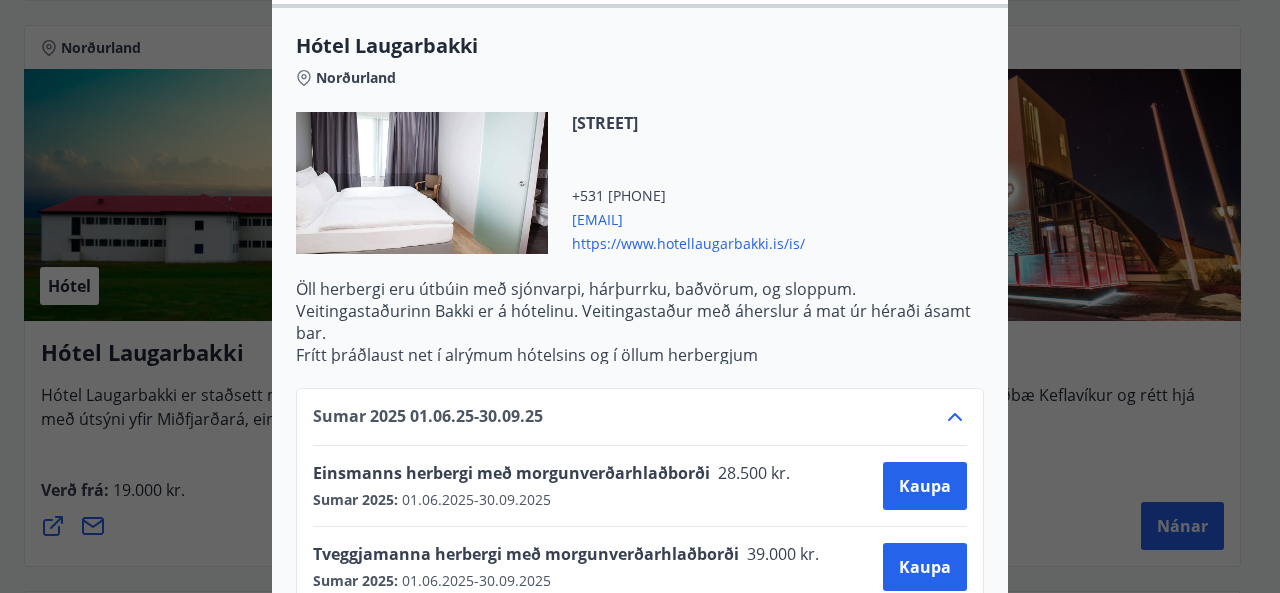 scroll, scrollTop: 716, scrollLeft: 0, axis: vertical 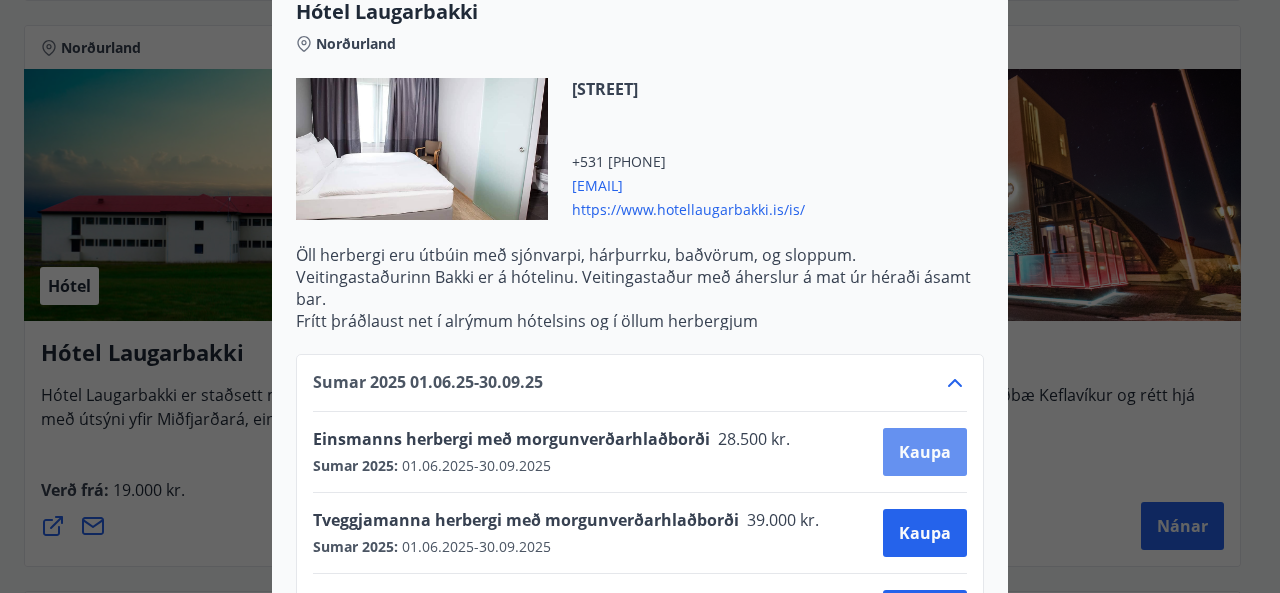 click on "Kaupa" at bounding box center [925, 452] 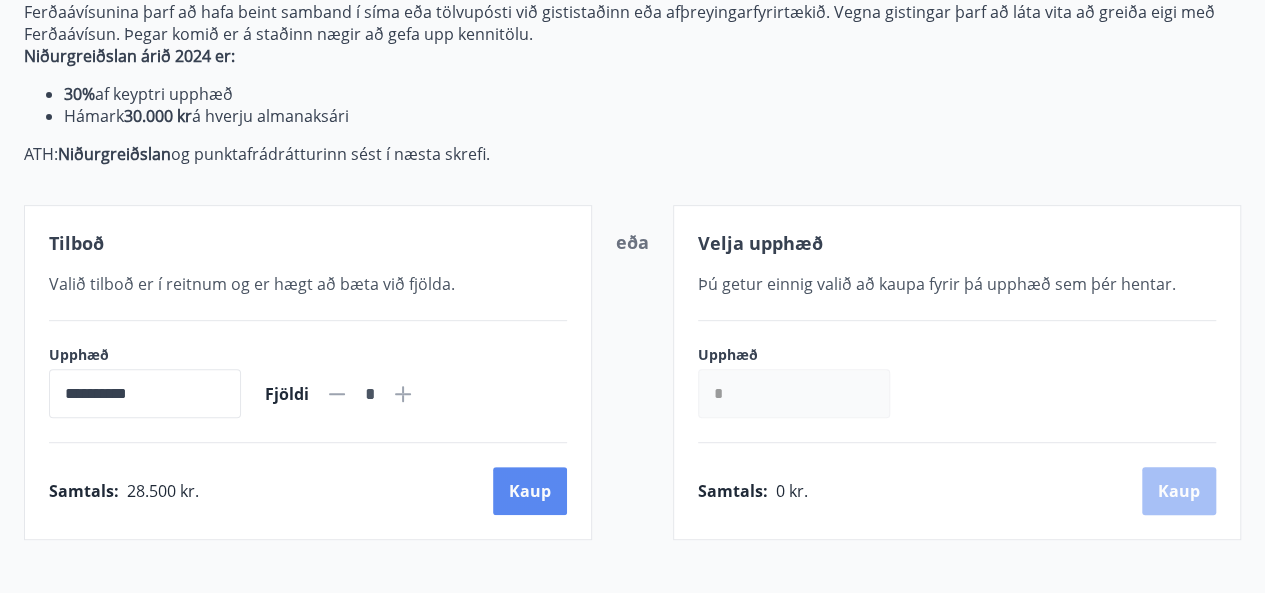scroll, scrollTop: 254, scrollLeft: 0, axis: vertical 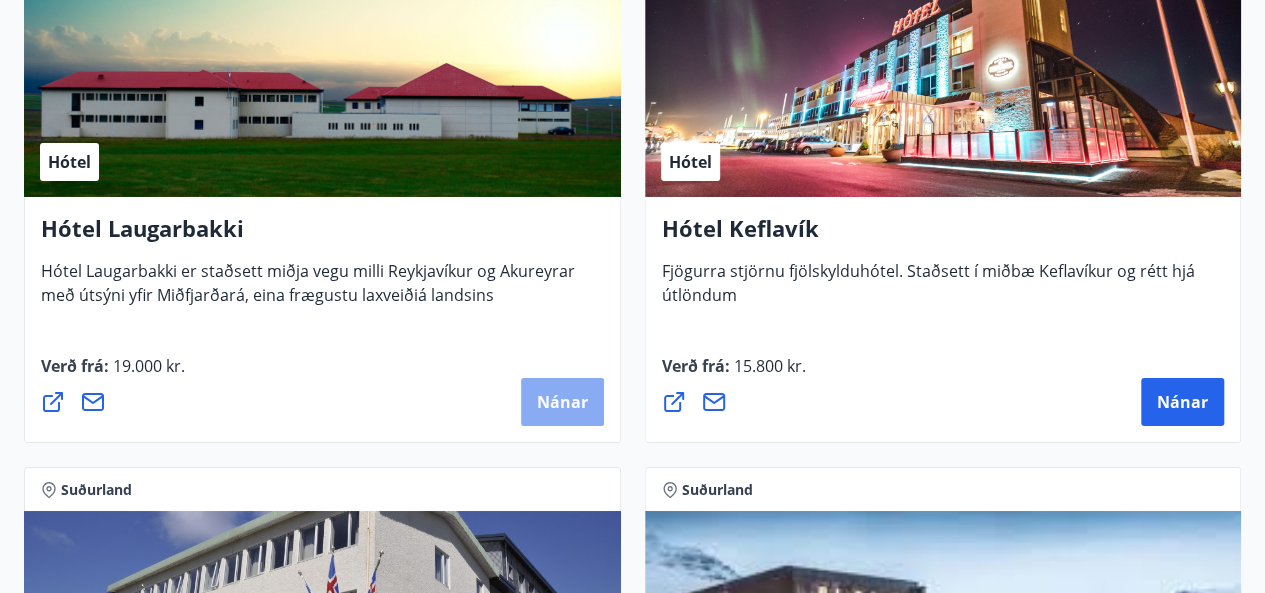 click on "Nánar" at bounding box center (562, 402) 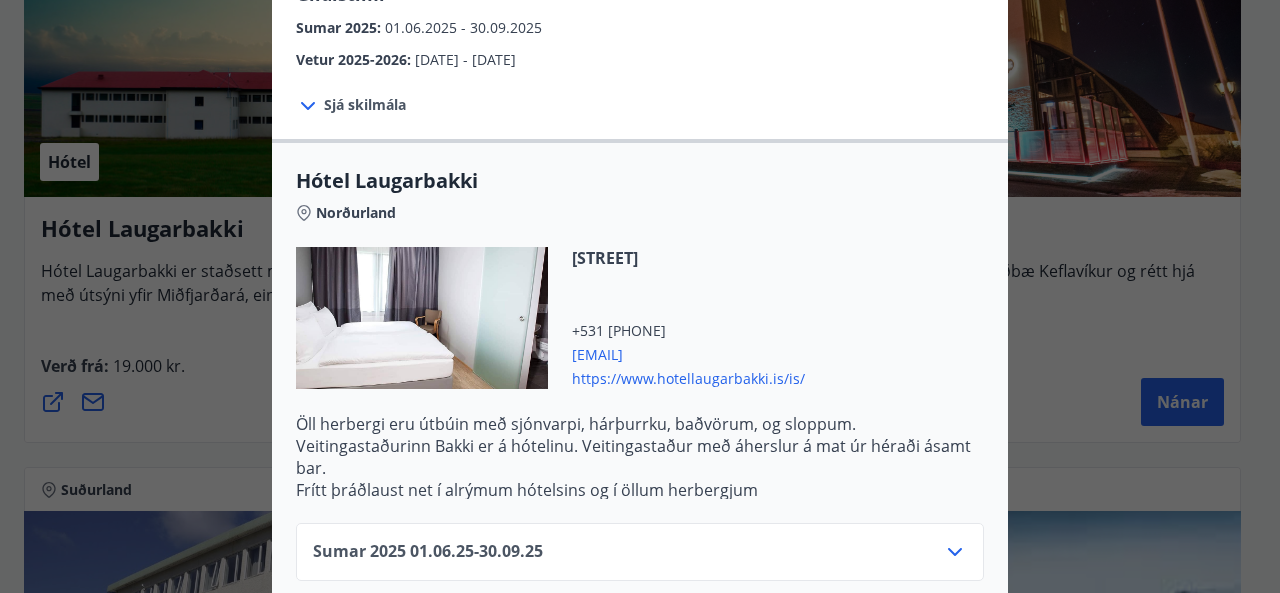 scroll, scrollTop: 548, scrollLeft: 0, axis: vertical 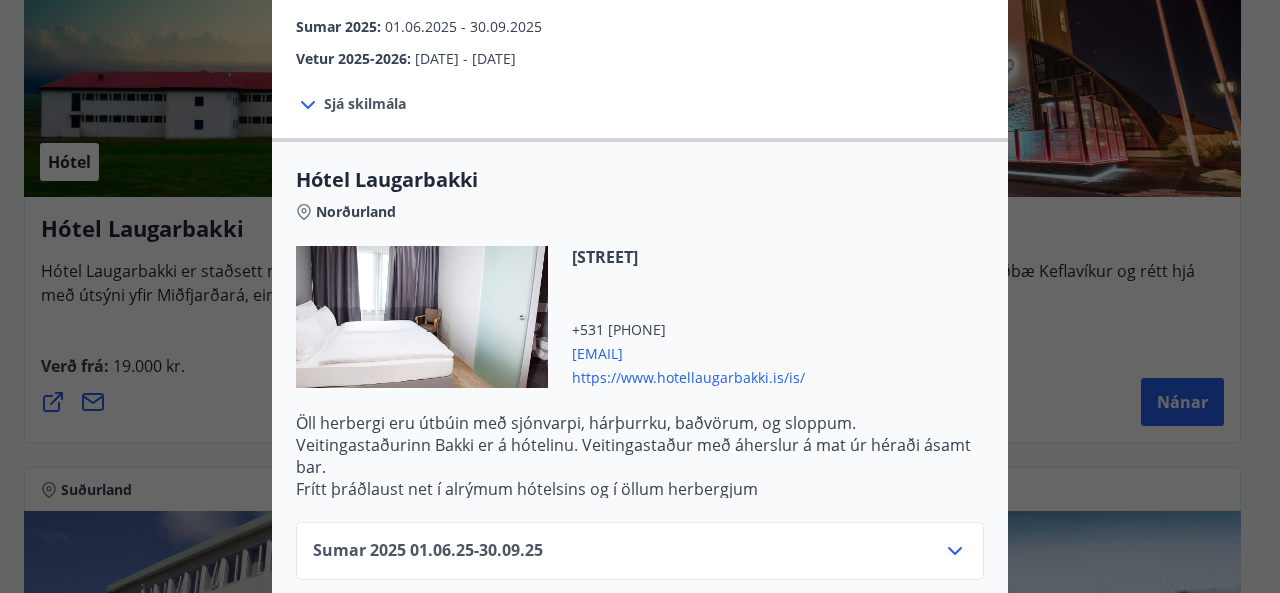 click on "https://www.hotellaugarbakki.is/is/" at bounding box center [688, 376] 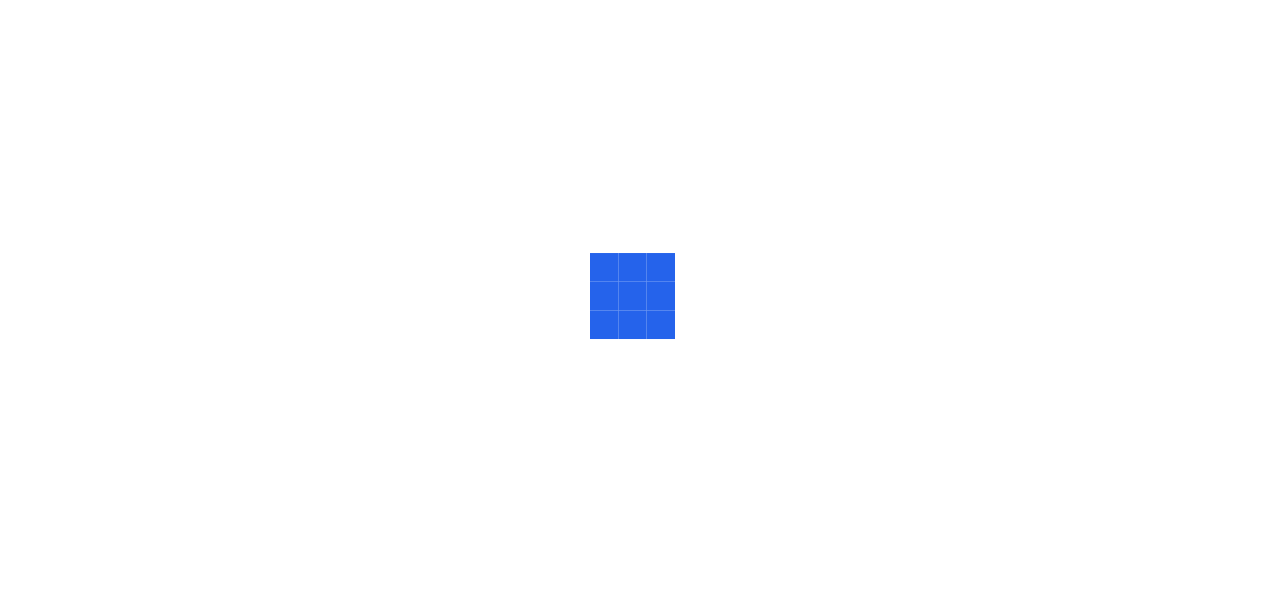 scroll, scrollTop: 0, scrollLeft: 0, axis: both 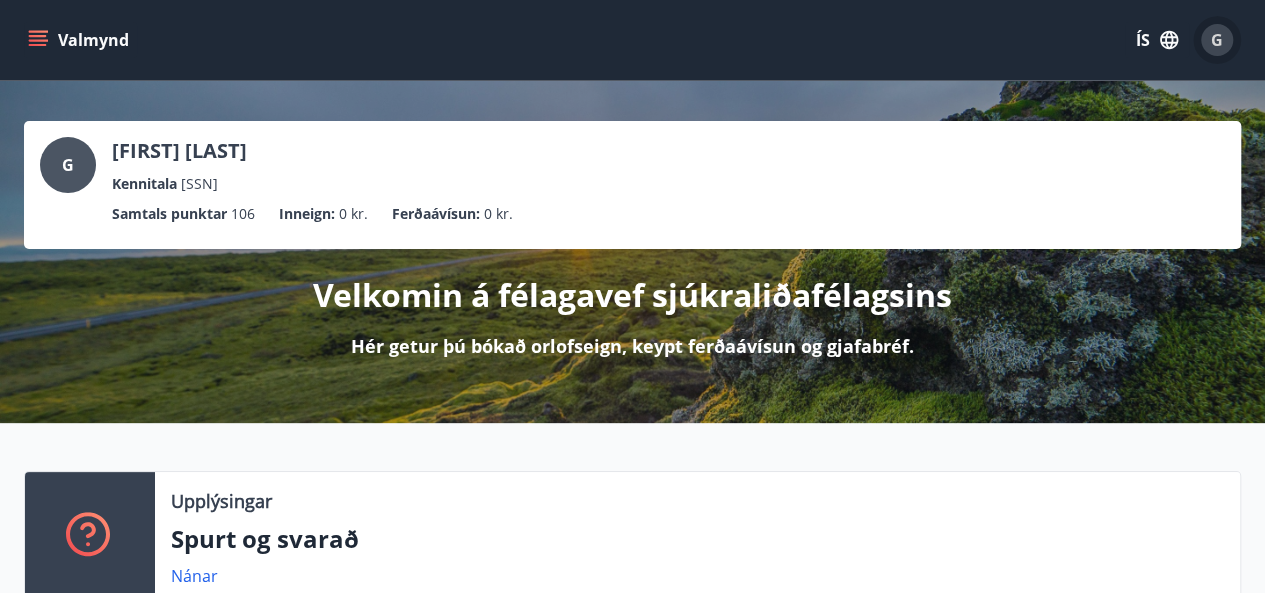 click on "G" at bounding box center [1217, 40] 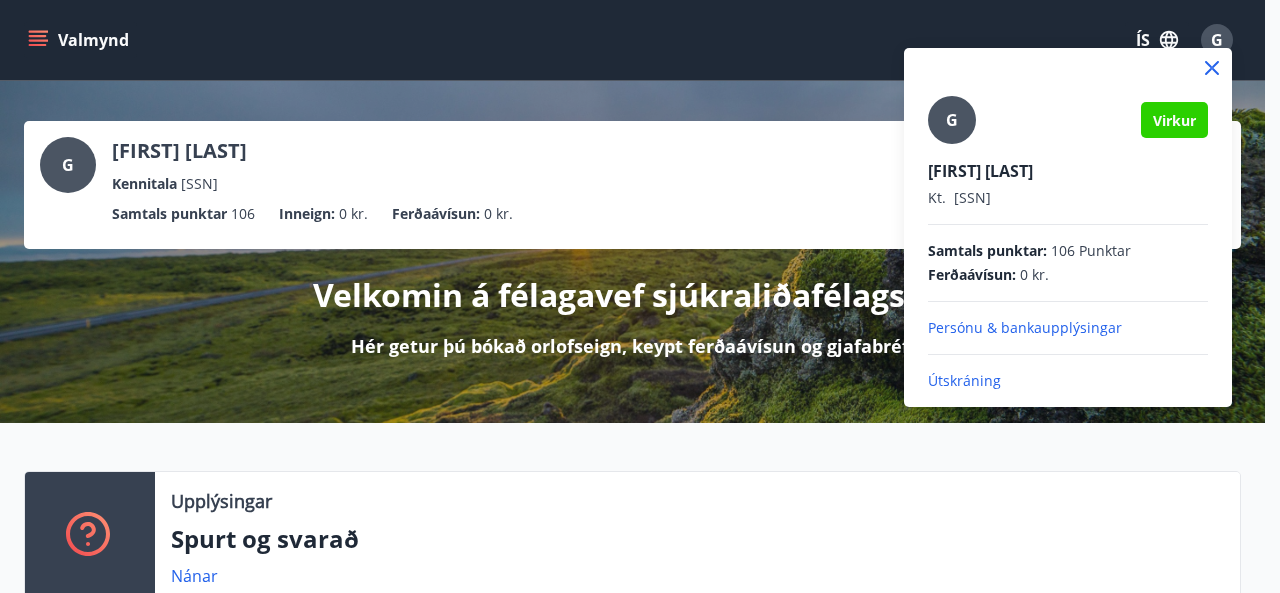 click at bounding box center [640, 296] 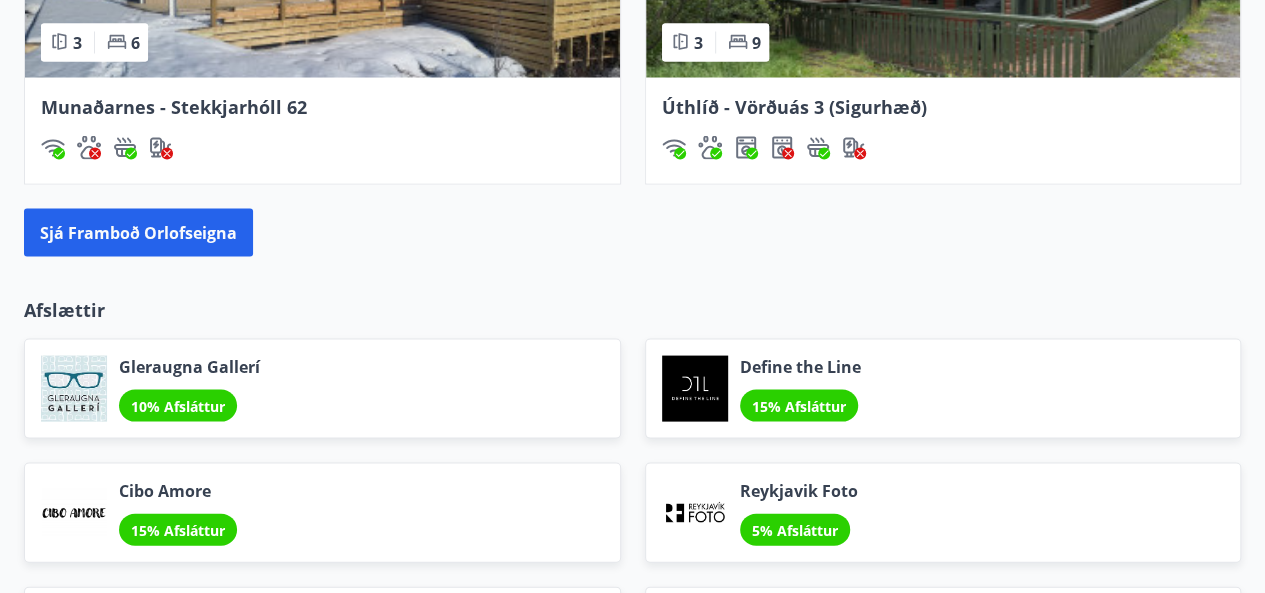 scroll, scrollTop: 1897, scrollLeft: 0, axis: vertical 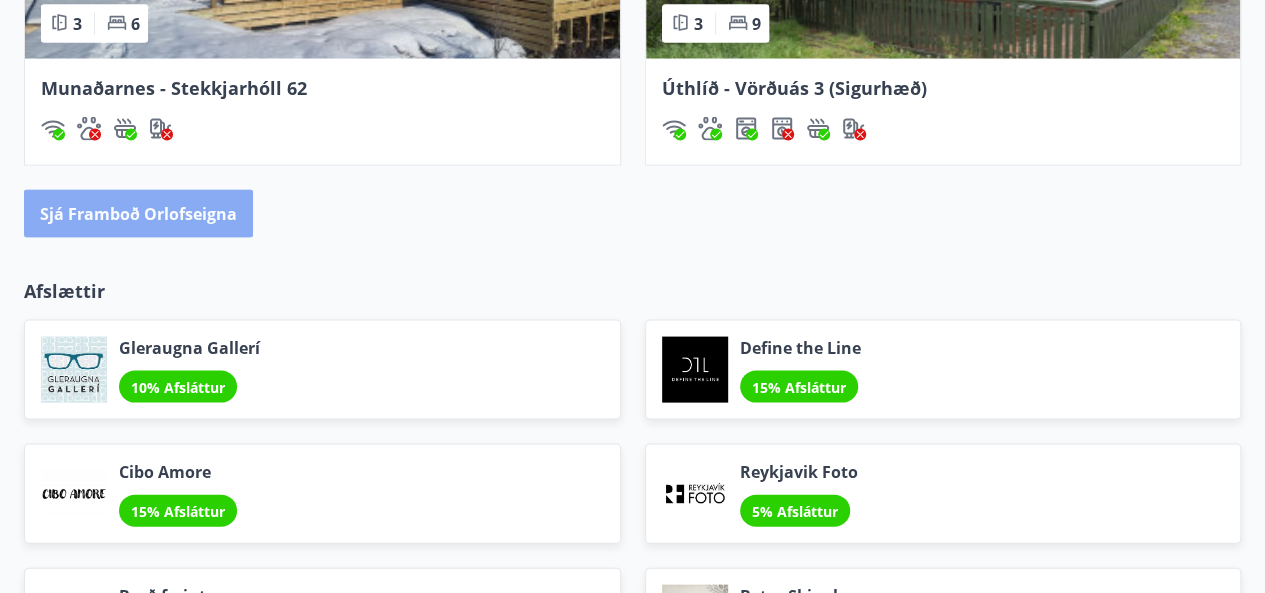click on "Sjá framboð orlofseigna" at bounding box center (138, 214) 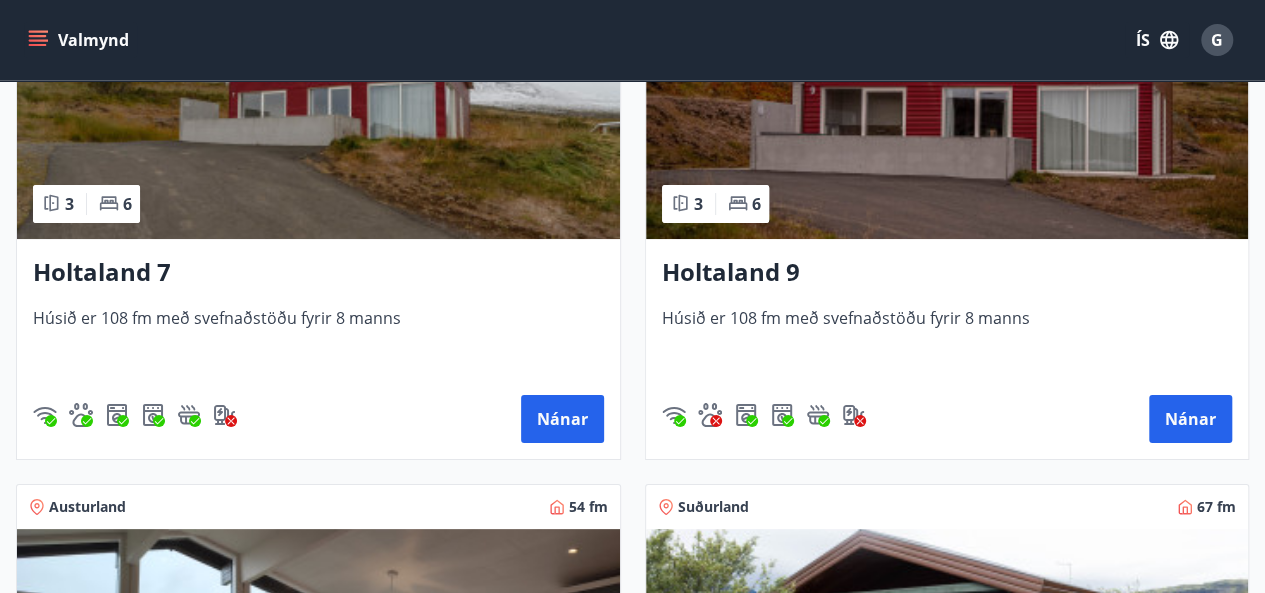 scroll, scrollTop: 3765, scrollLeft: 0, axis: vertical 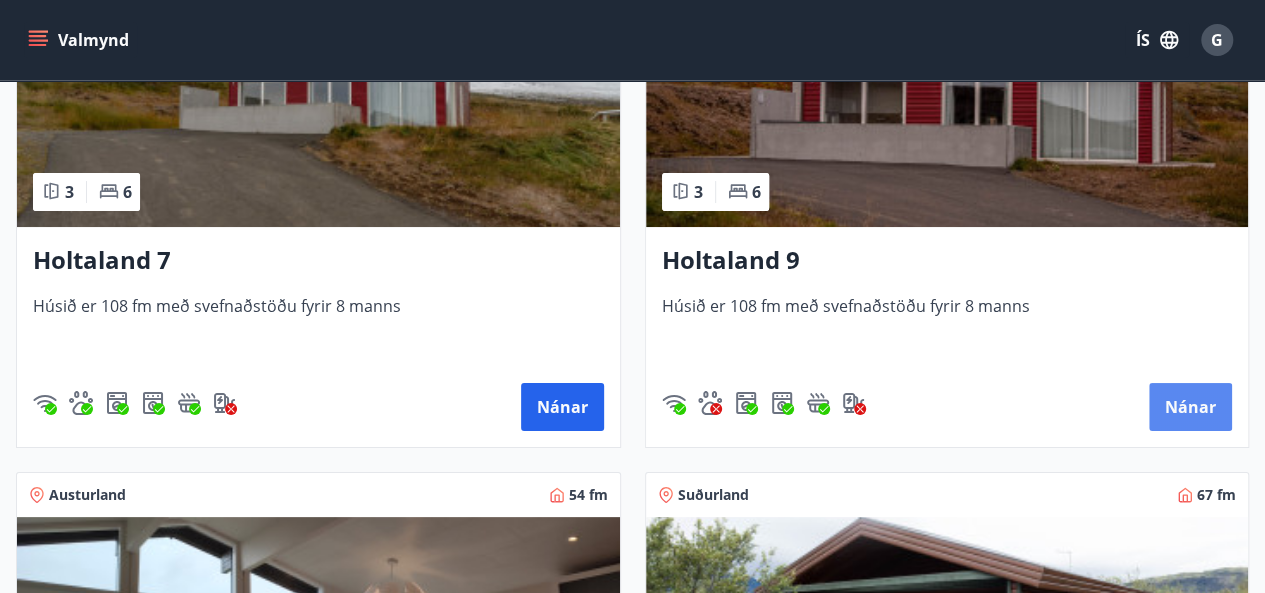 click on "Nánar" at bounding box center [1190, 407] 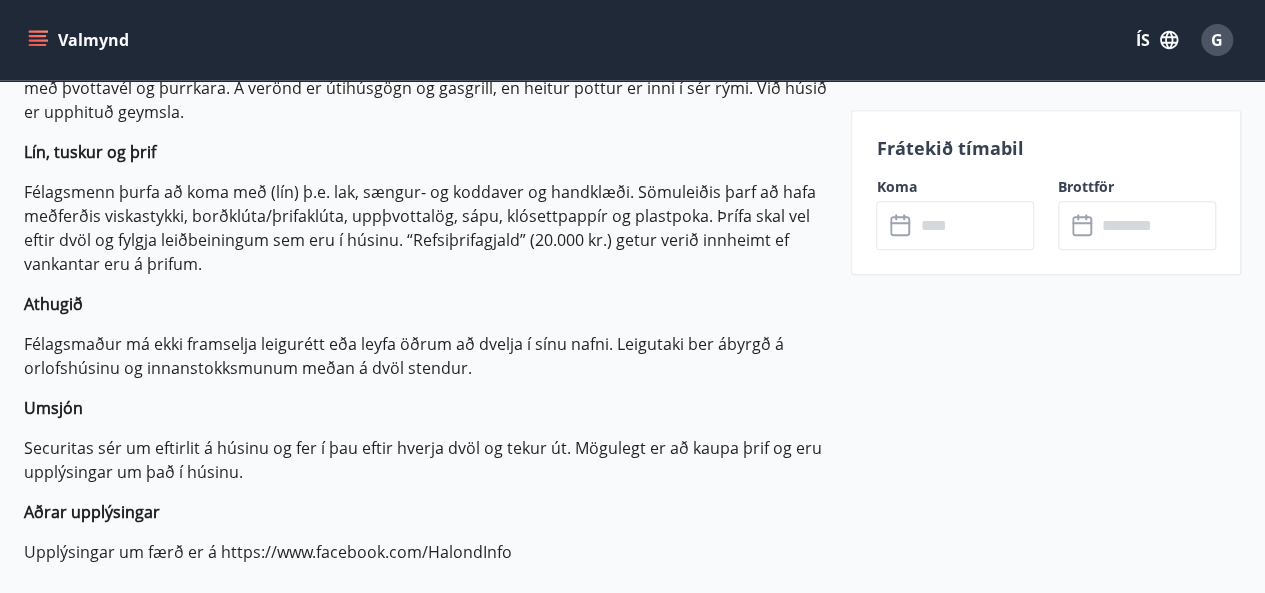 scroll, scrollTop: 825, scrollLeft: 0, axis: vertical 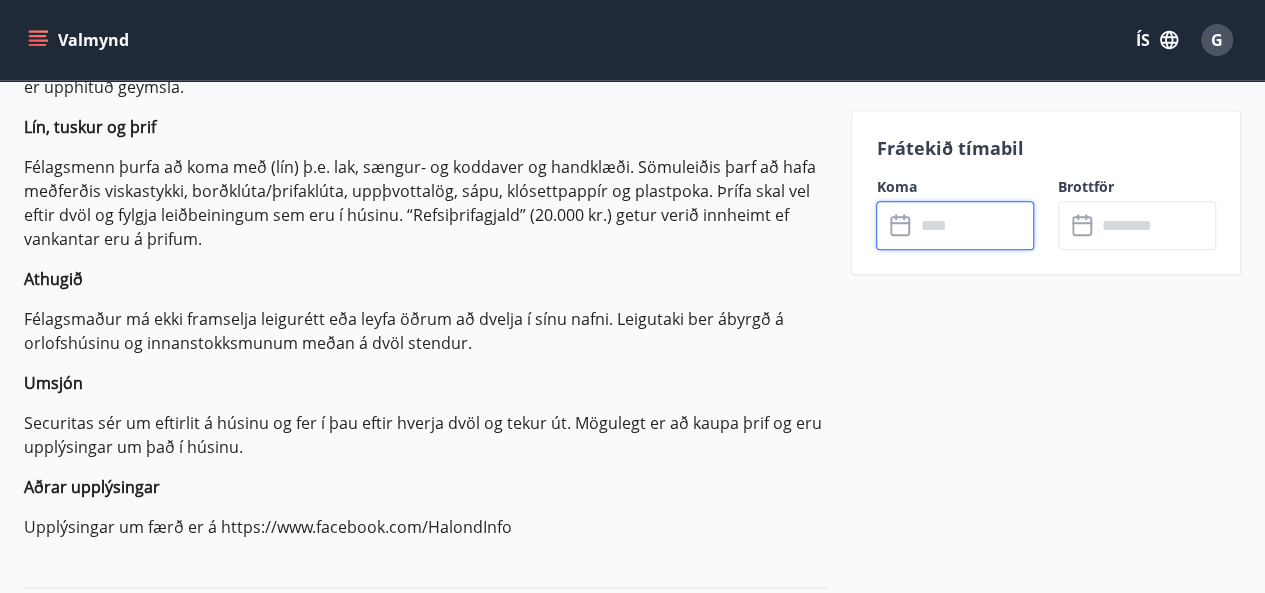 click at bounding box center (974, 225) 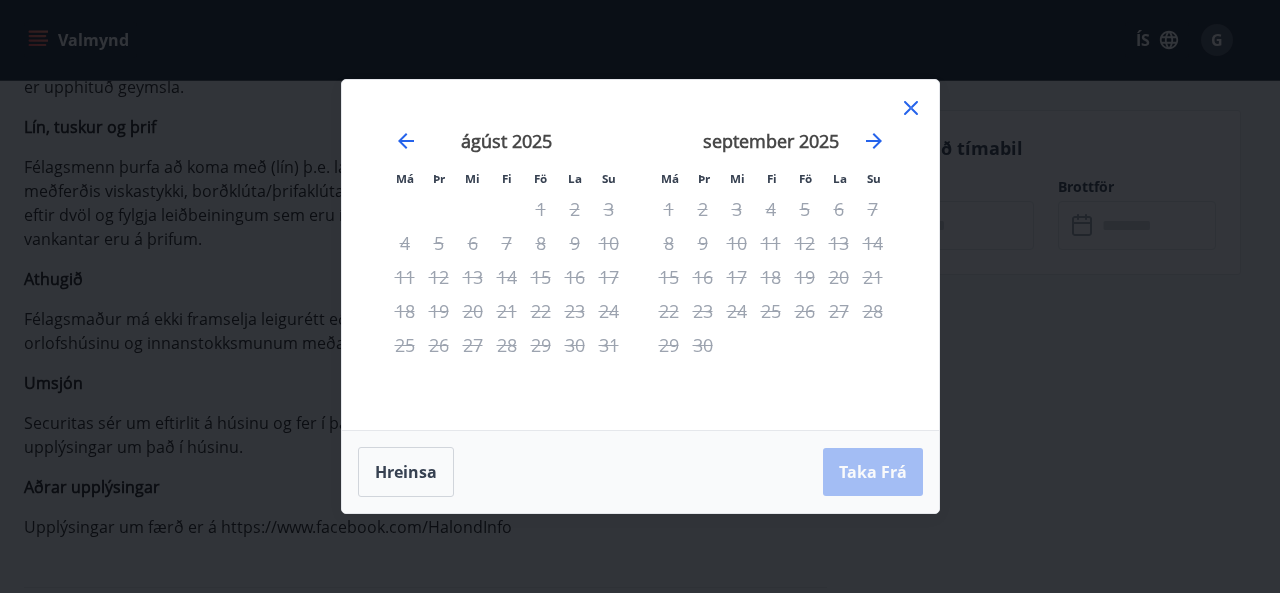 click 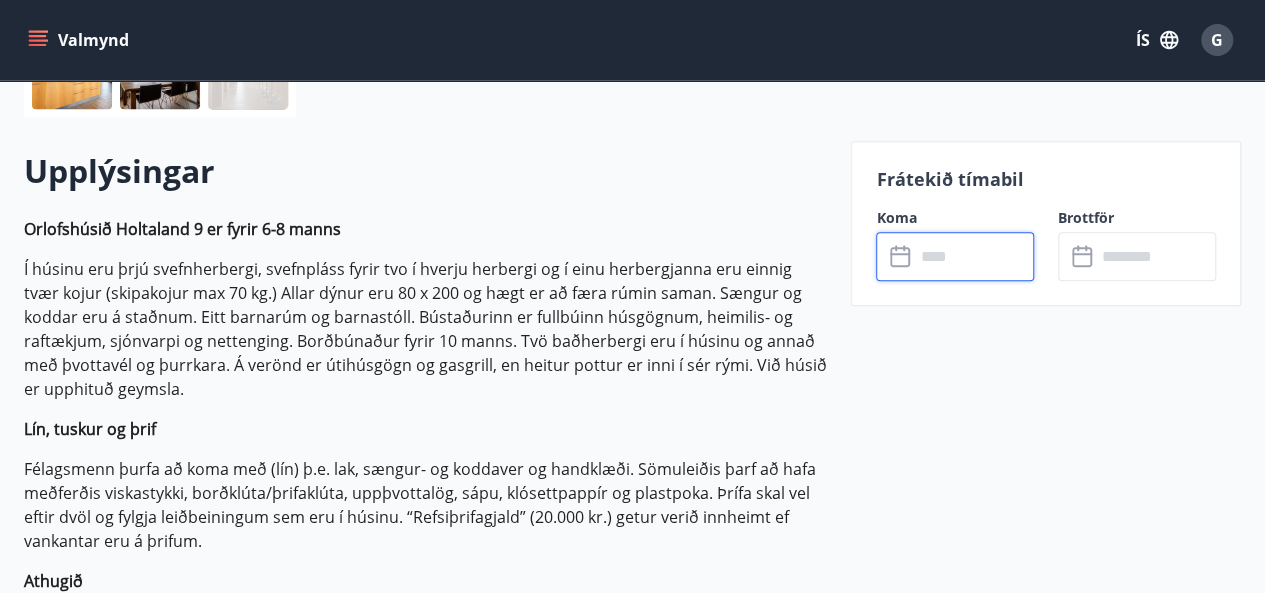 scroll, scrollTop: 0, scrollLeft: 0, axis: both 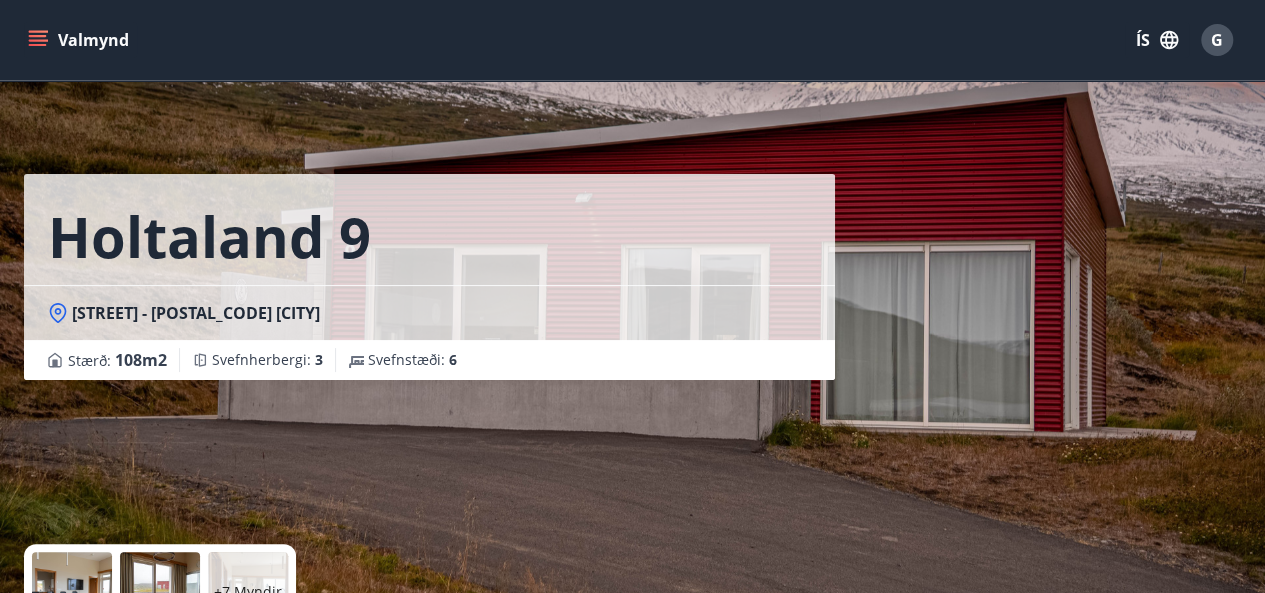 click on "Valmynd" at bounding box center (80, 40) 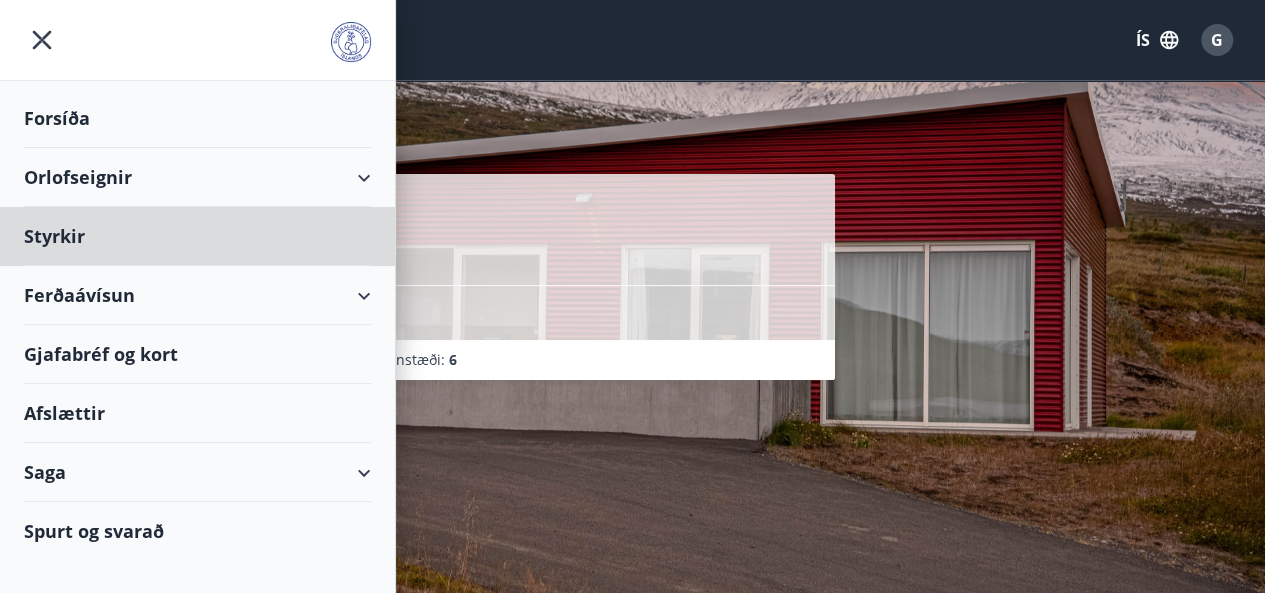 click on "Forsíða" at bounding box center (197, 118) 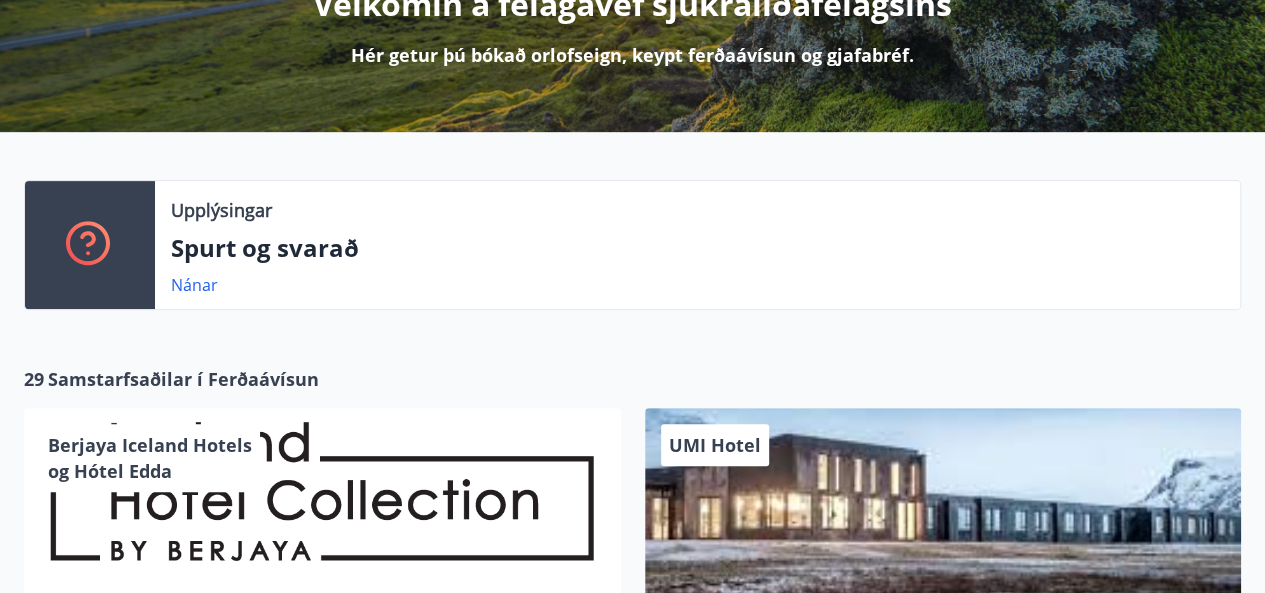 scroll, scrollTop: 289, scrollLeft: 0, axis: vertical 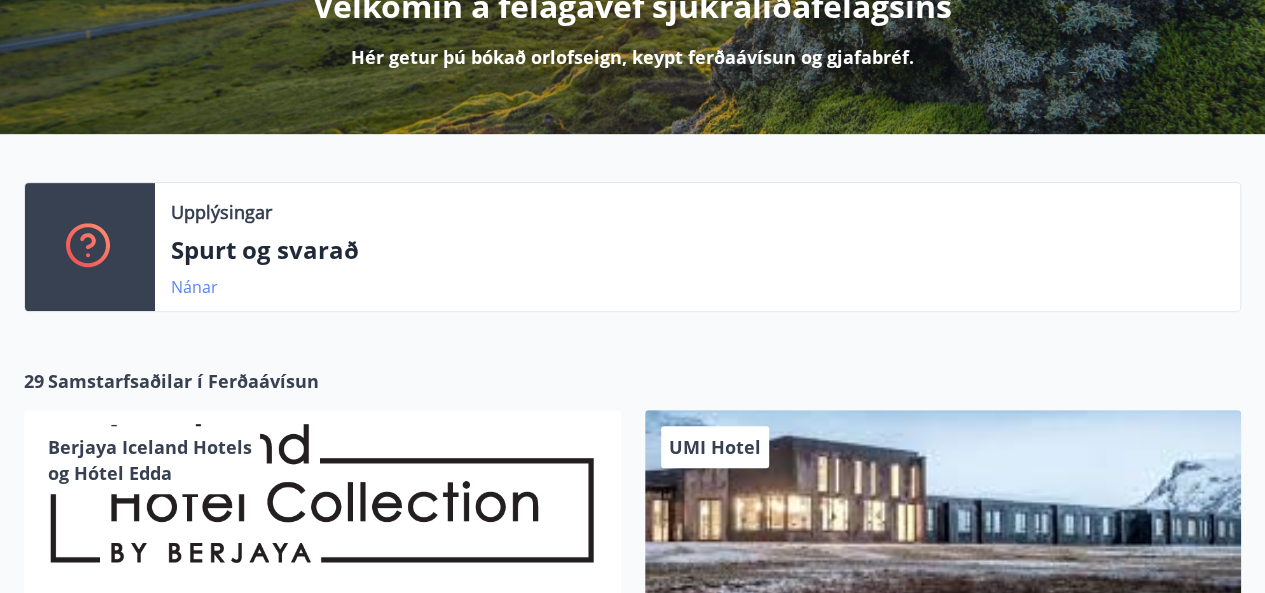 click on "Nánar" at bounding box center [194, 287] 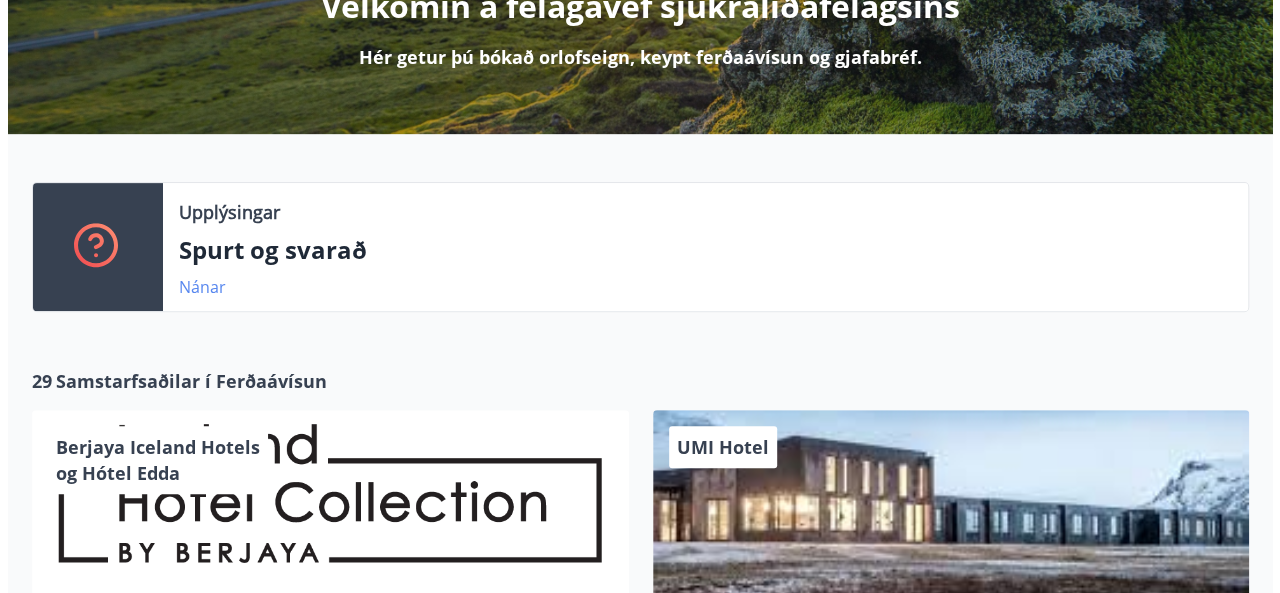 scroll, scrollTop: 0, scrollLeft: 0, axis: both 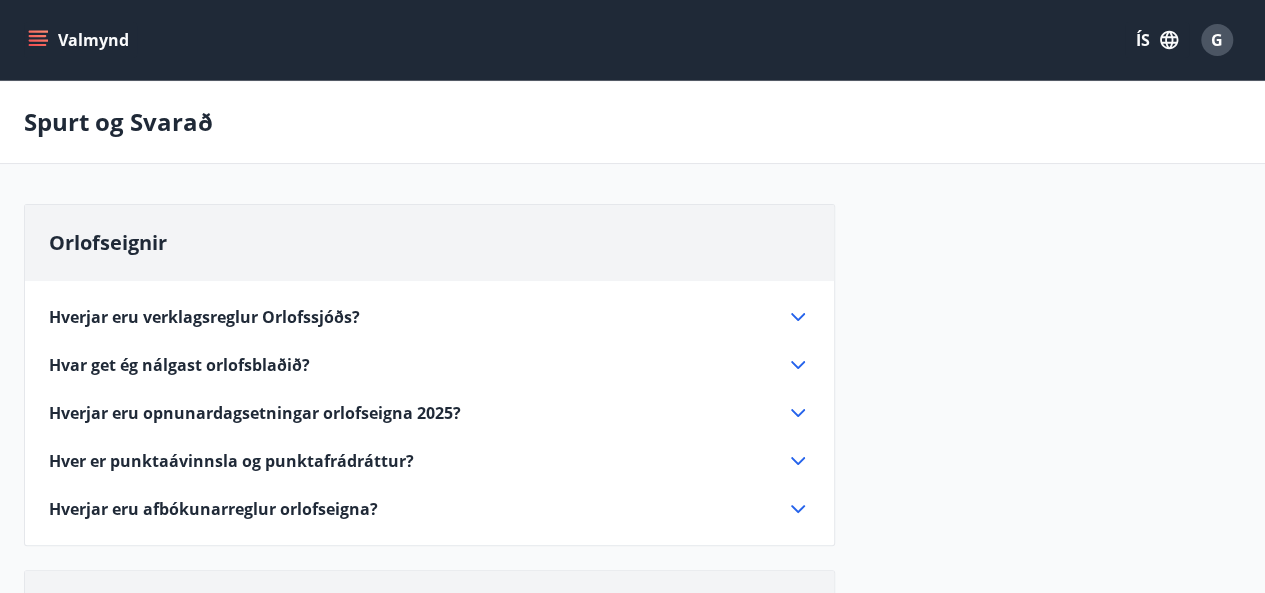 click 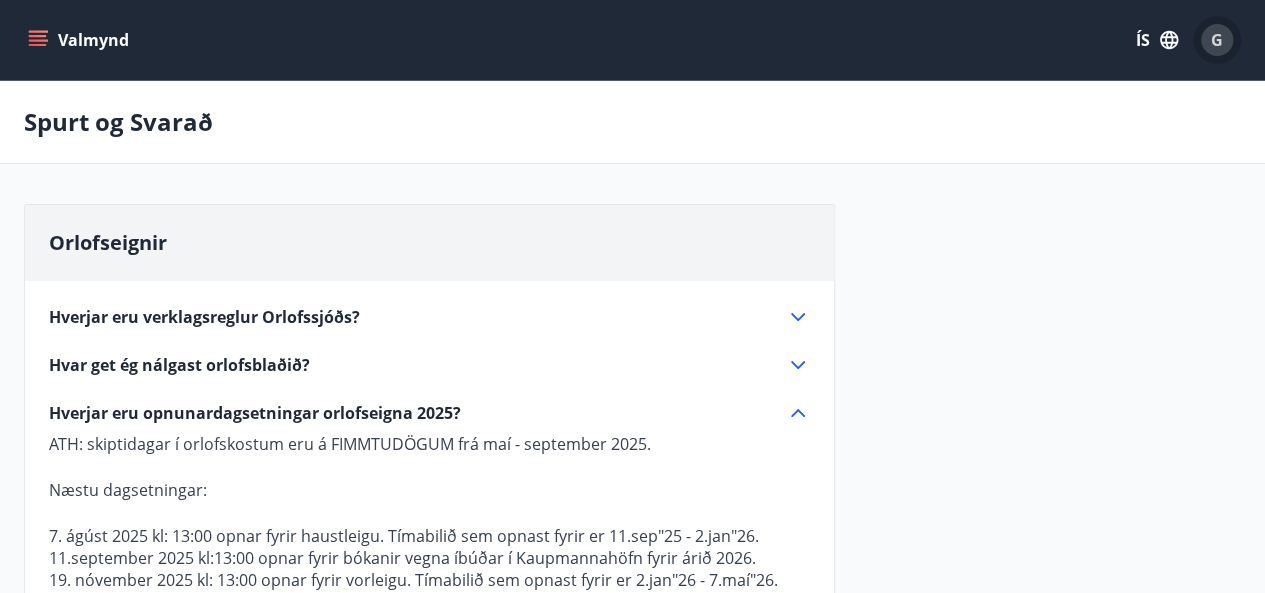 click on "G" at bounding box center (1217, 40) 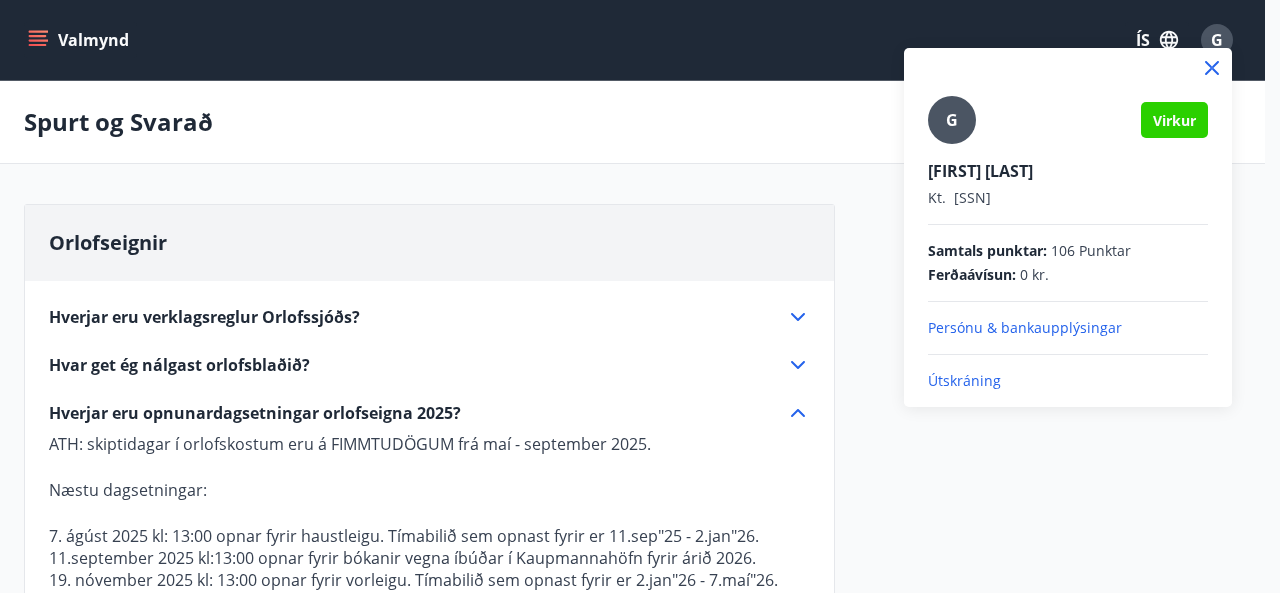click on "Útskráning" at bounding box center (1068, 381) 